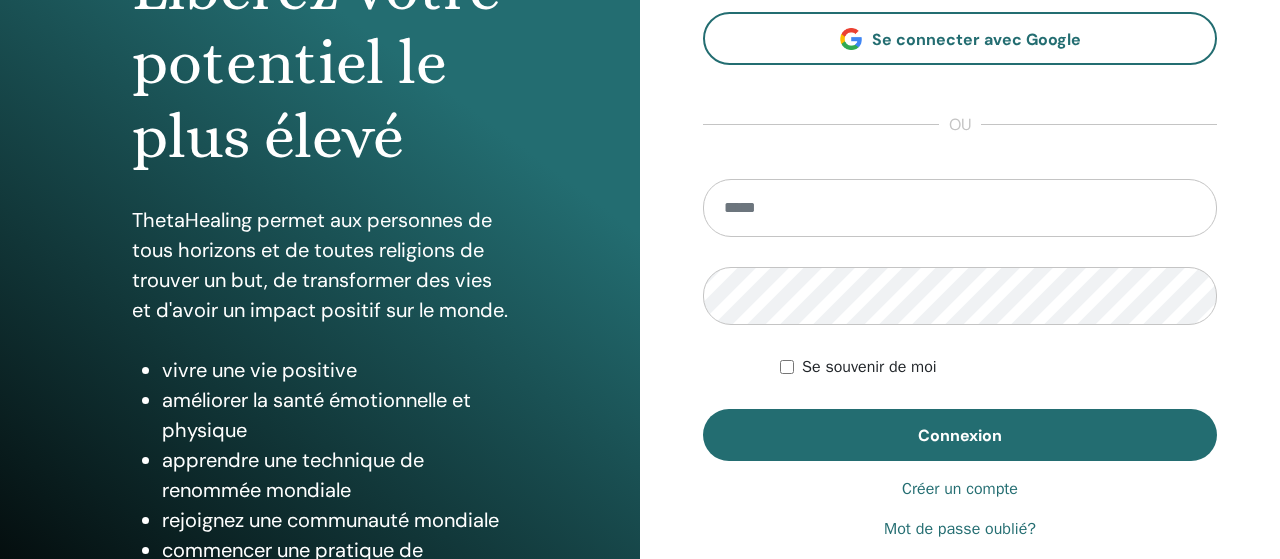 scroll, scrollTop: 312, scrollLeft: 0, axis: vertical 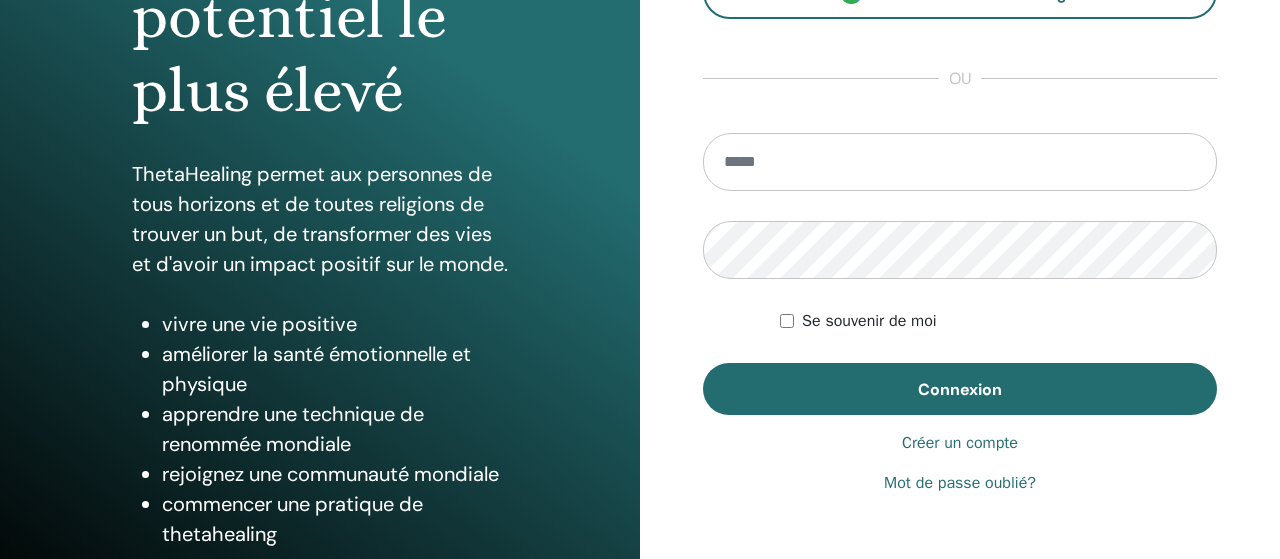 click at bounding box center [960, 162] 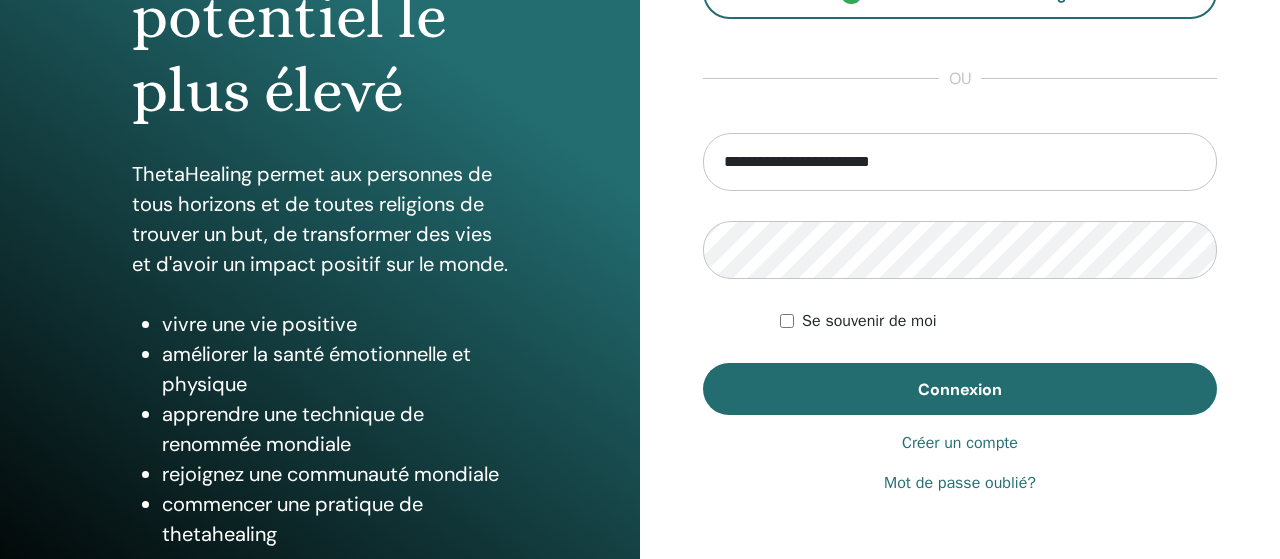 type on "**********" 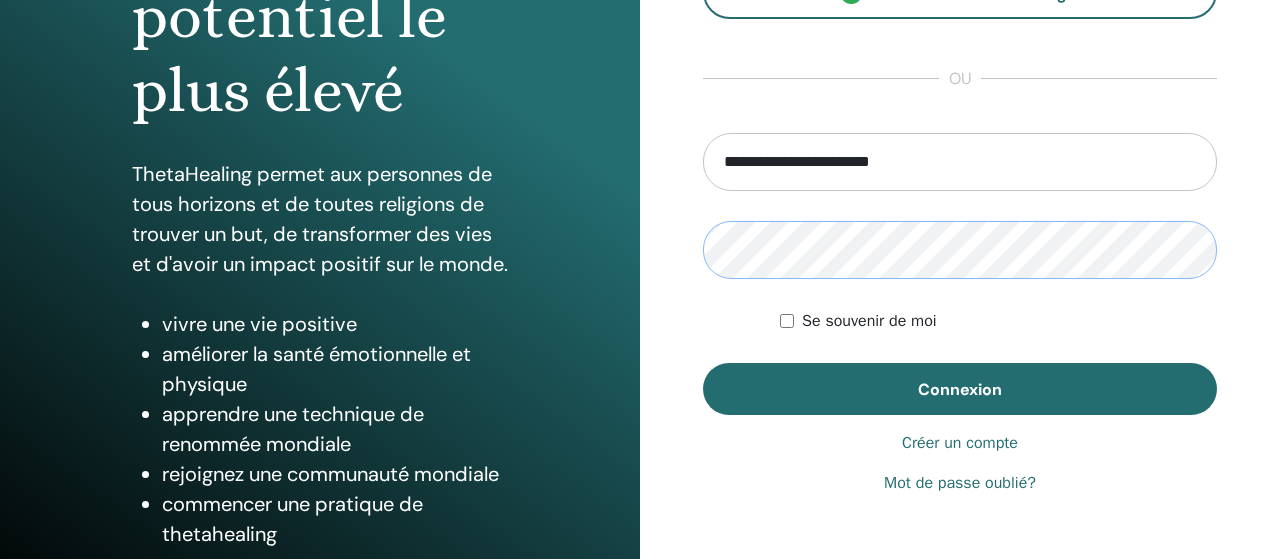 click on "Connexion" at bounding box center (960, 389) 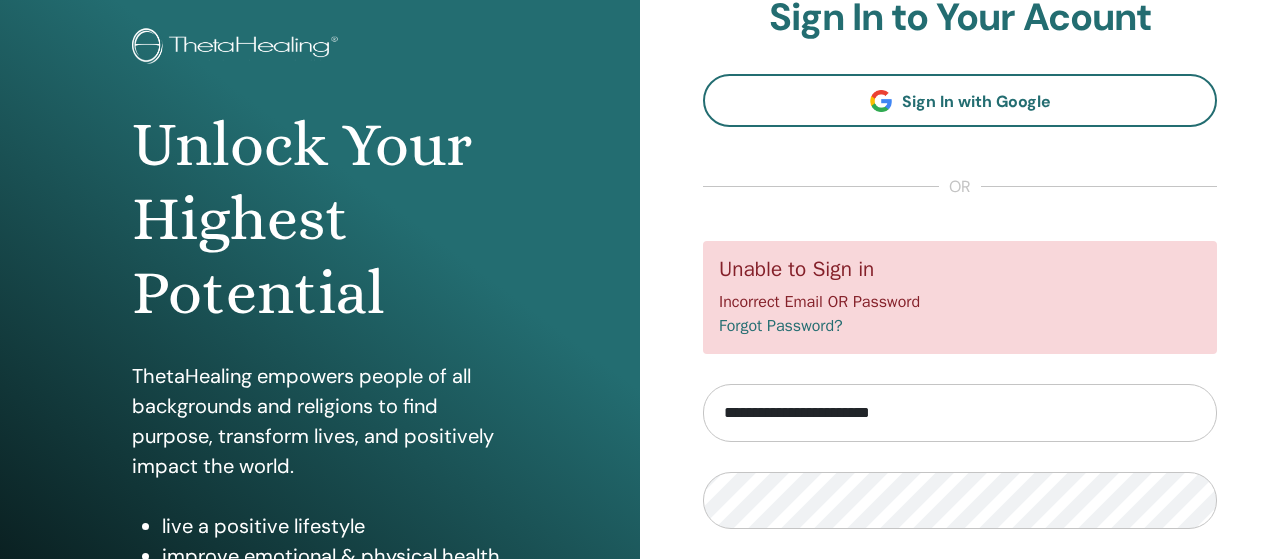 scroll, scrollTop: 208, scrollLeft: 0, axis: vertical 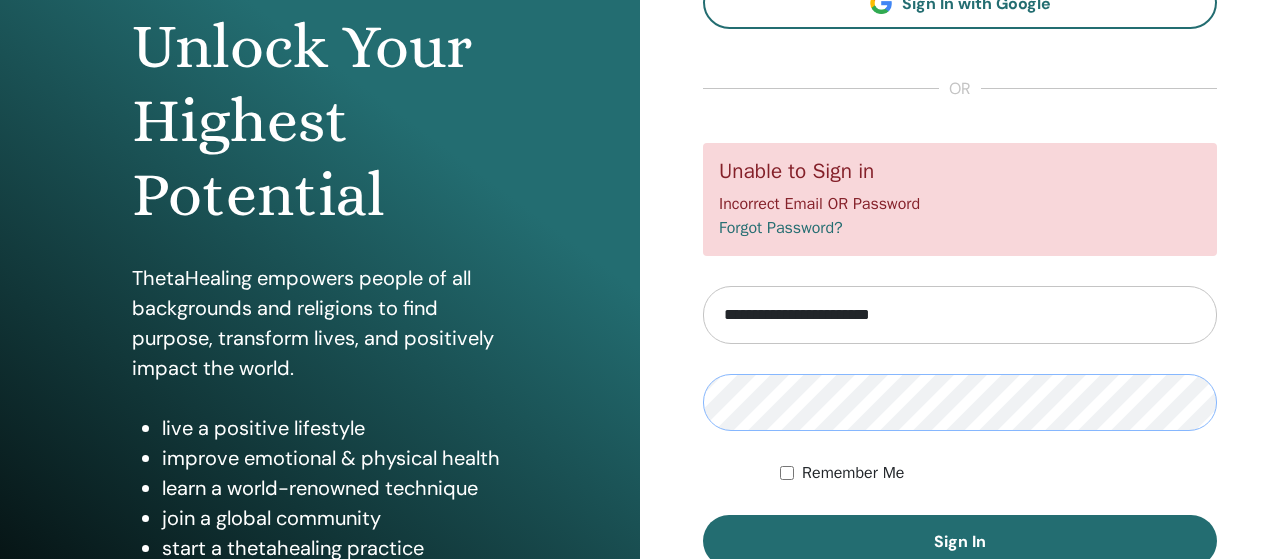 click on "Sign In" at bounding box center (960, 541) 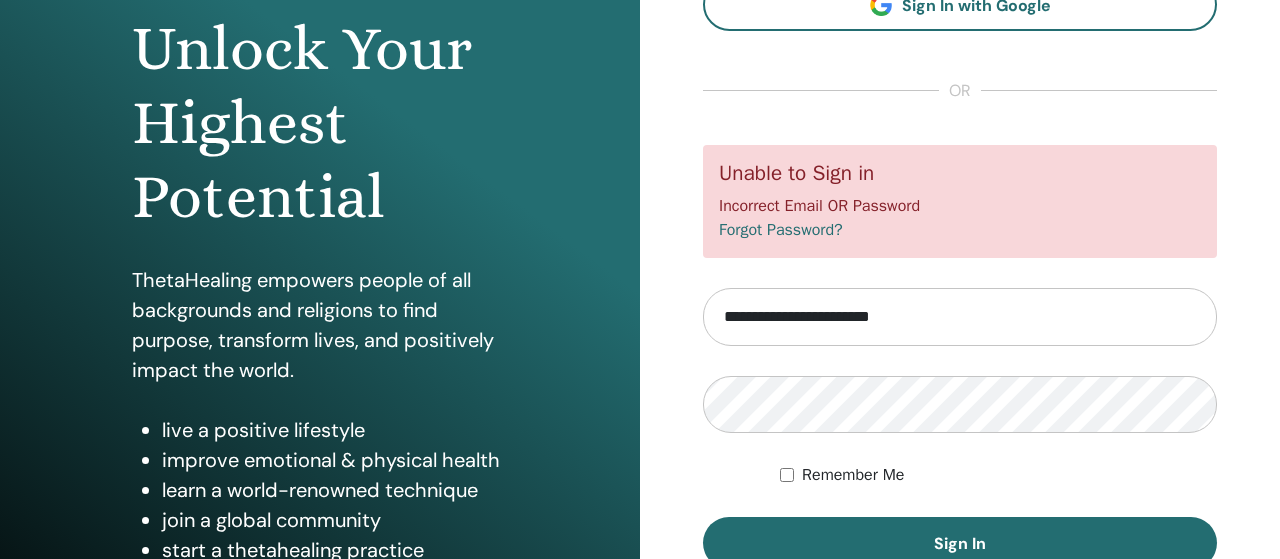scroll, scrollTop: 208, scrollLeft: 0, axis: vertical 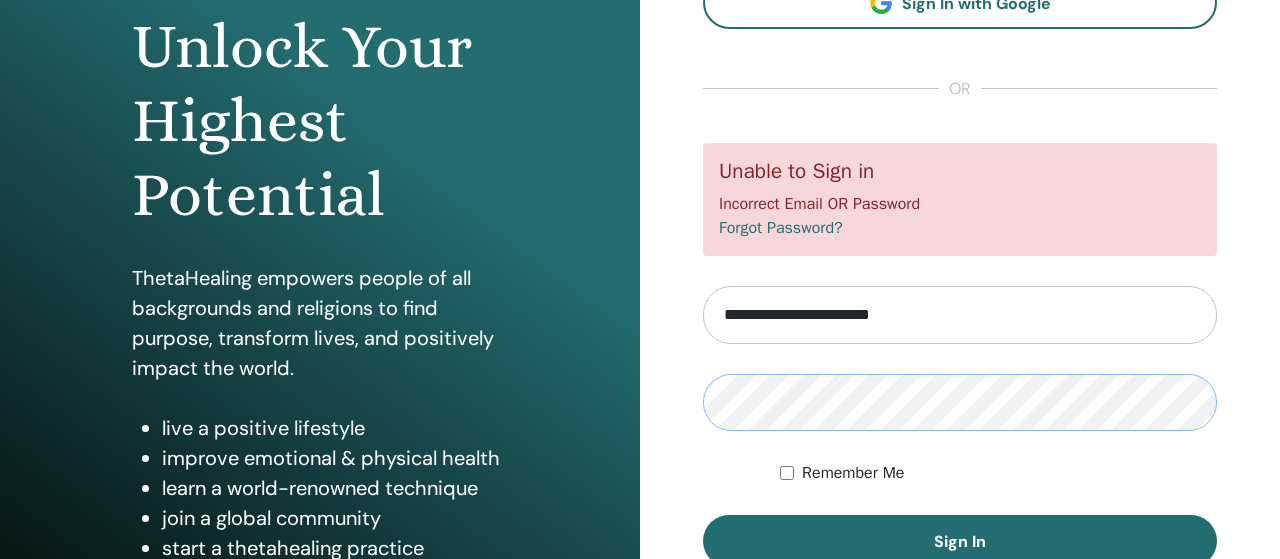 click on "Sign In" at bounding box center (960, 541) 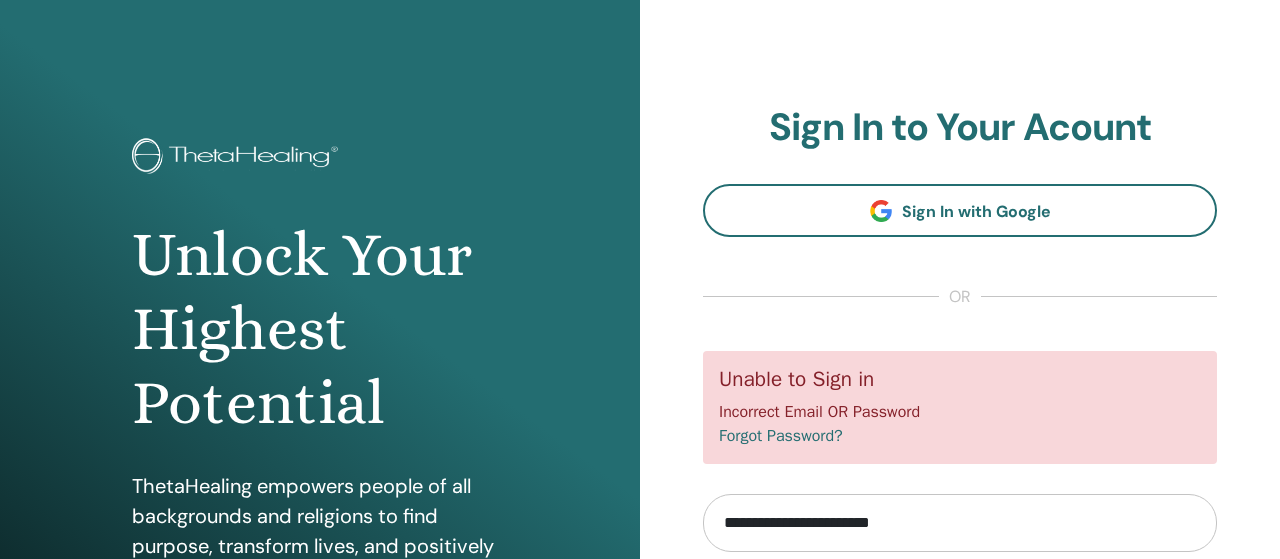 scroll, scrollTop: 0, scrollLeft: 0, axis: both 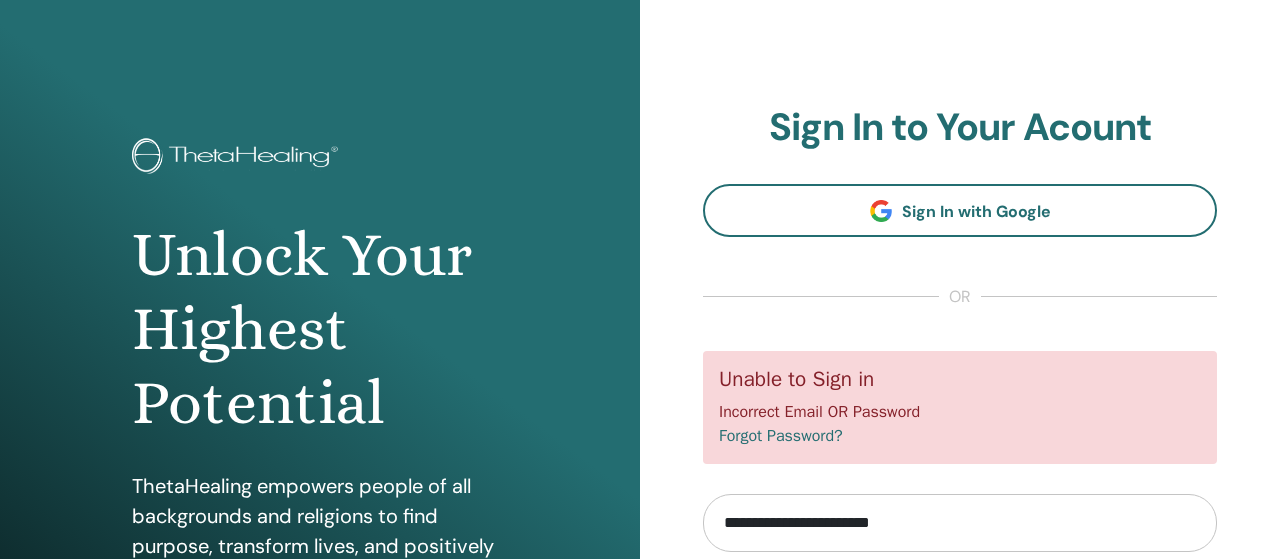 click on "Forgot Password?" at bounding box center [781, 436] 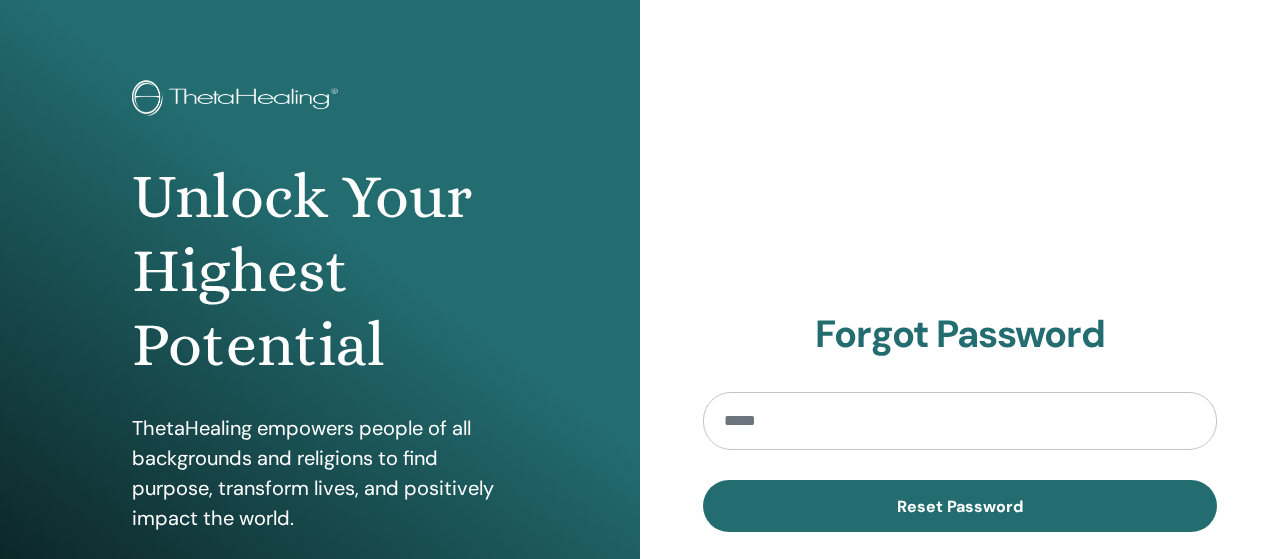 scroll, scrollTop: 104, scrollLeft: 0, axis: vertical 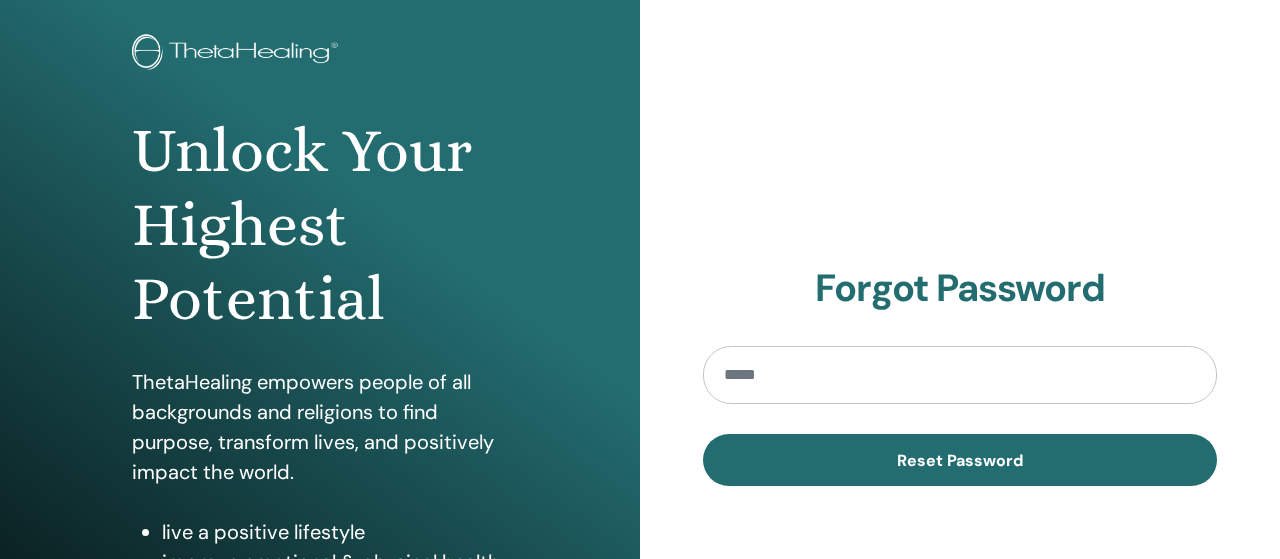 click at bounding box center (960, 375) 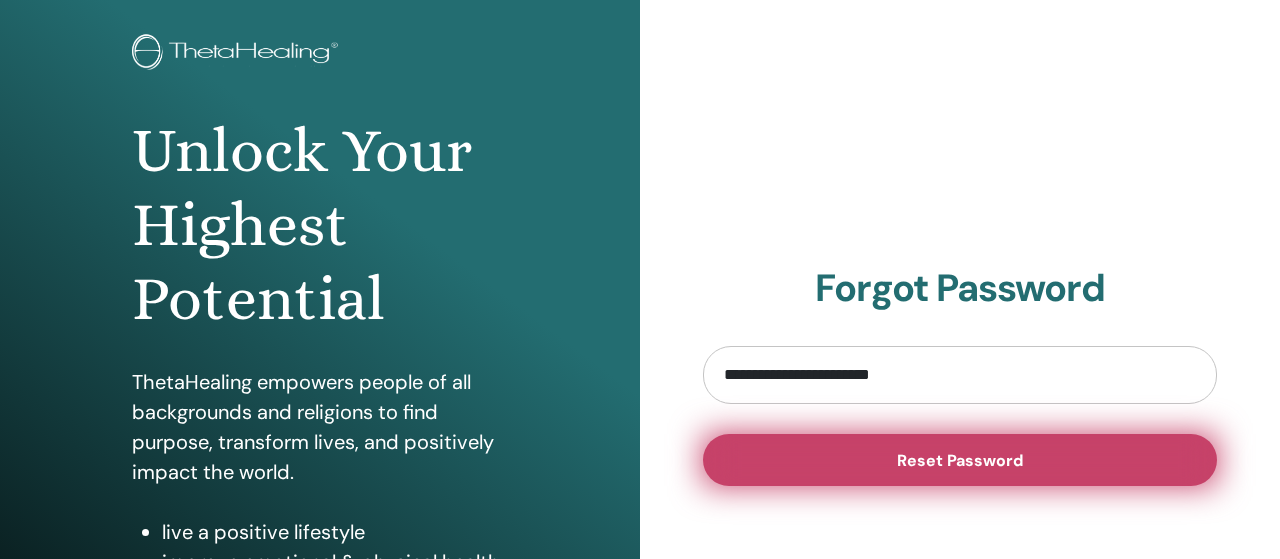 type on "**********" 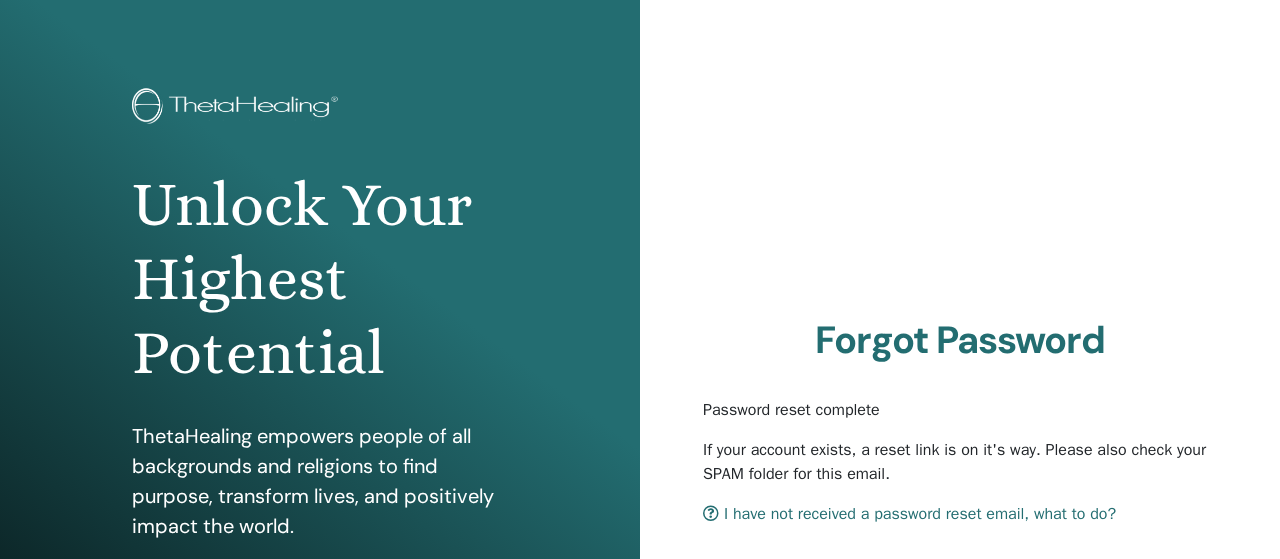 scroll, scrollTop: 104, scrollLeft: 0, axis: vertical 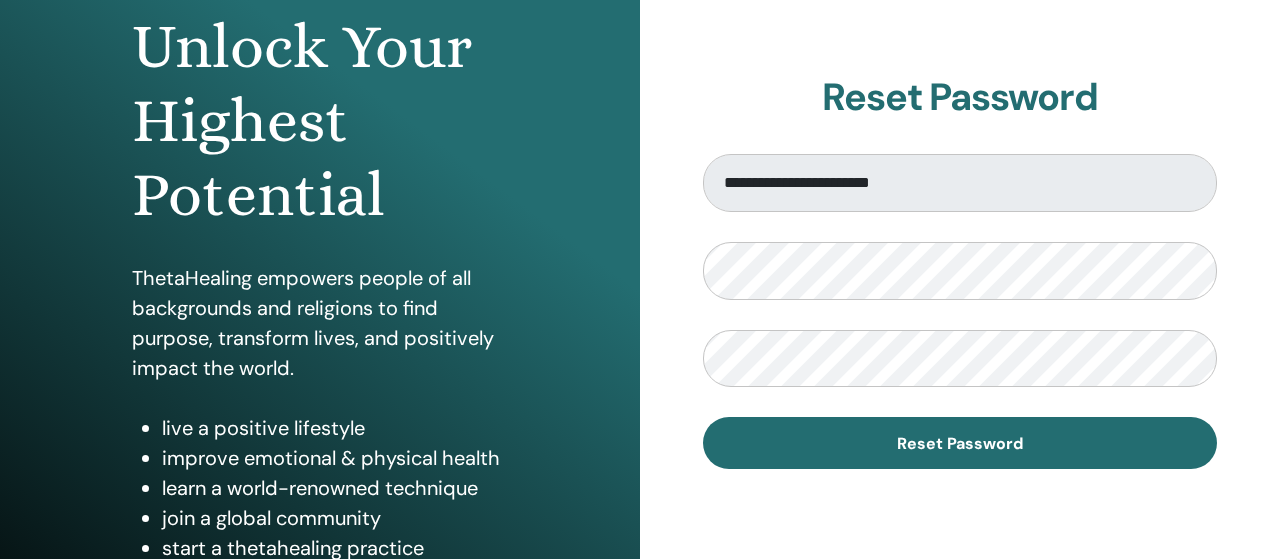 click on "Reset Password" at bounding box center [960, 443] 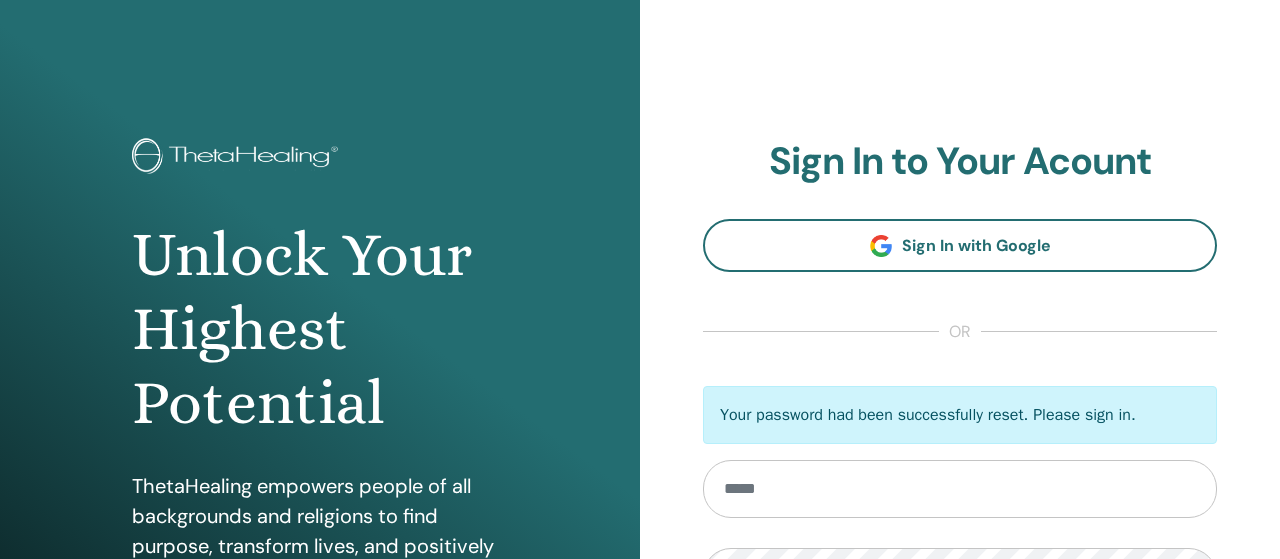 scroll, scrollTop: 0, scrollLeft: 0, axis: both 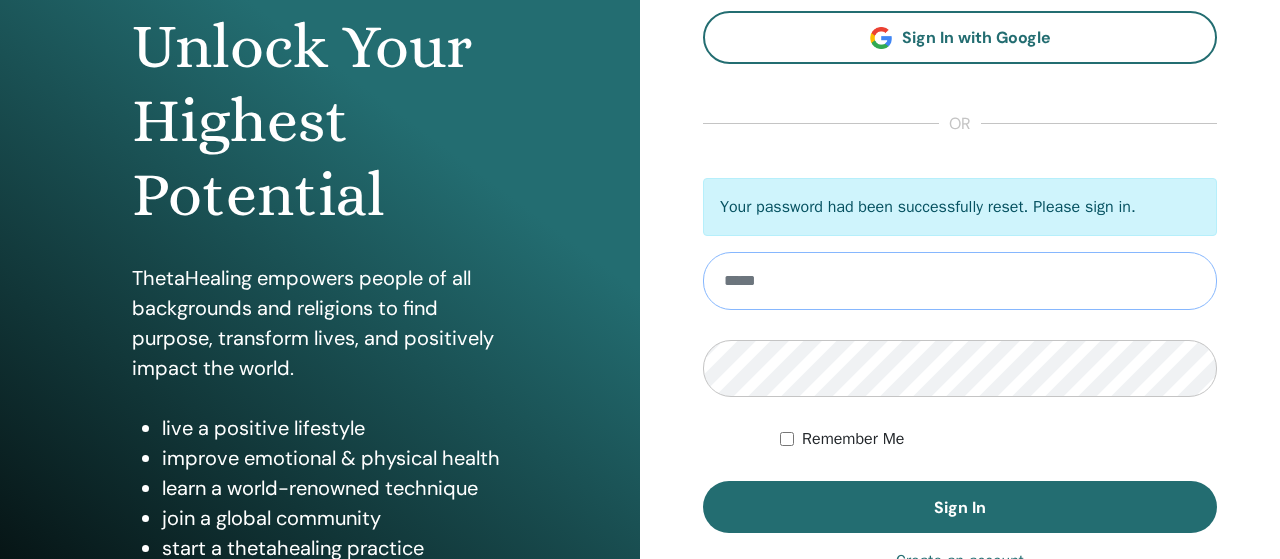 click at bounding box center [960, 281] 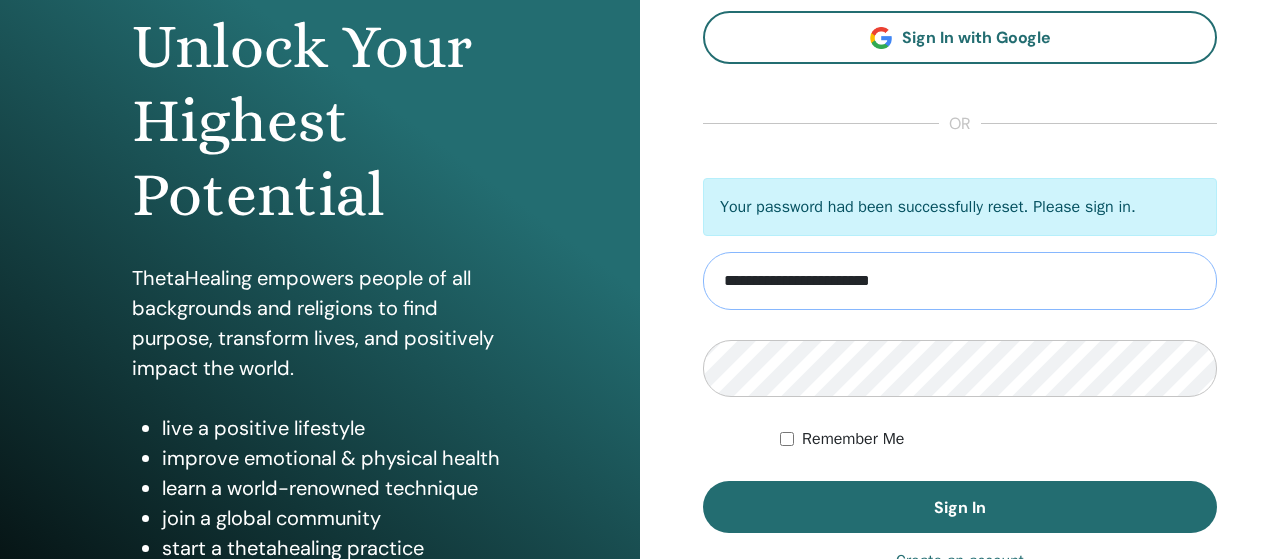 type on "**********" 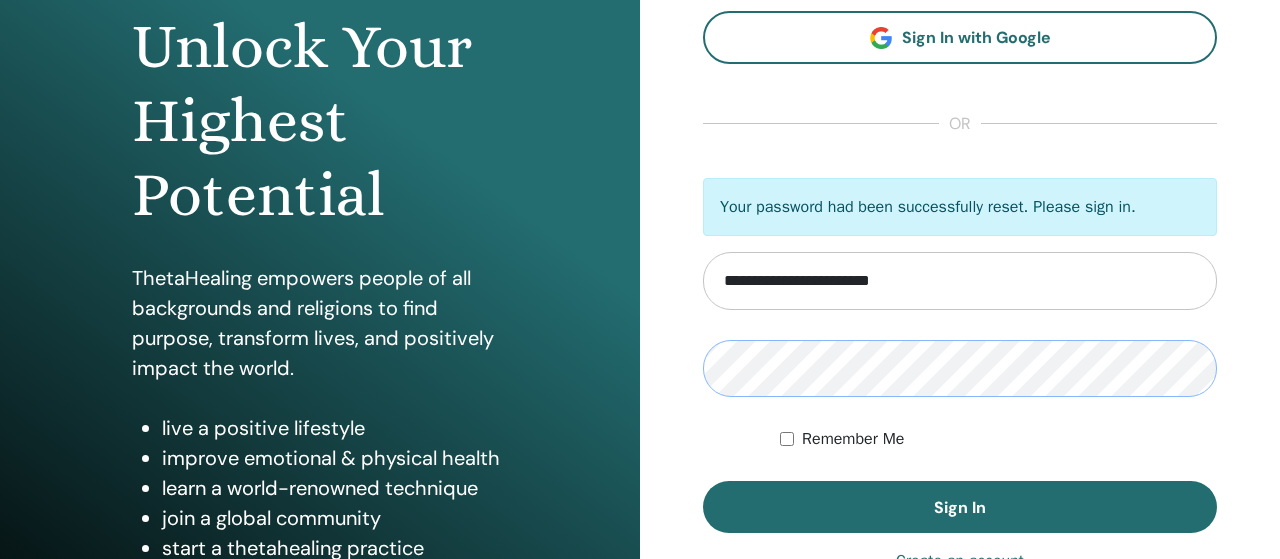 click on "Sign In" at bounding box center [960, 507] 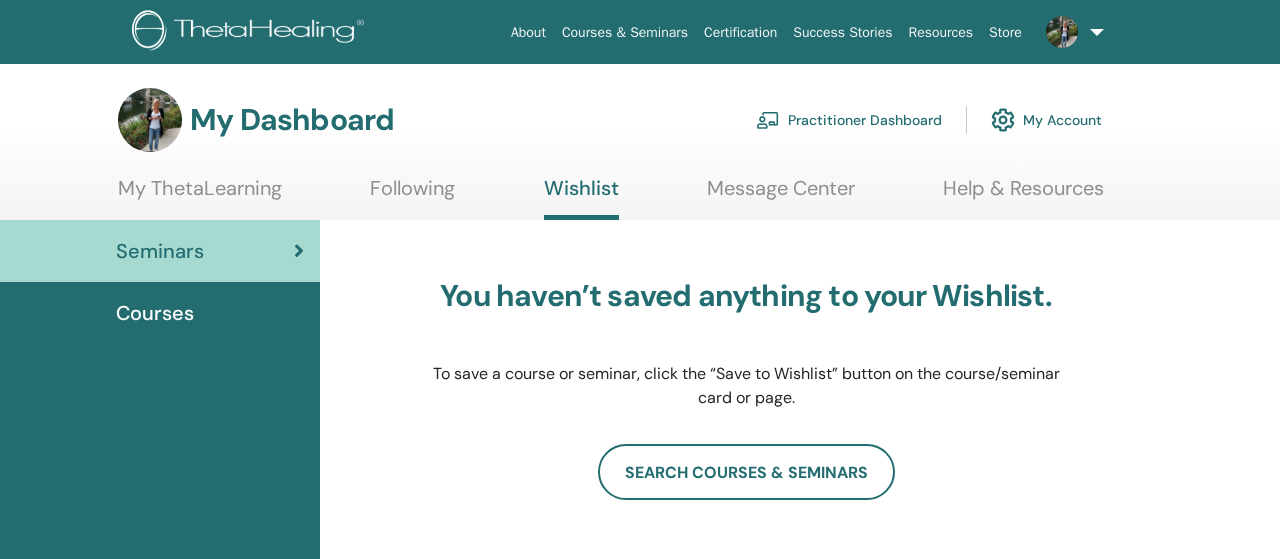scroll, scrollTop: 0, scrollLeft: 0, axis: both 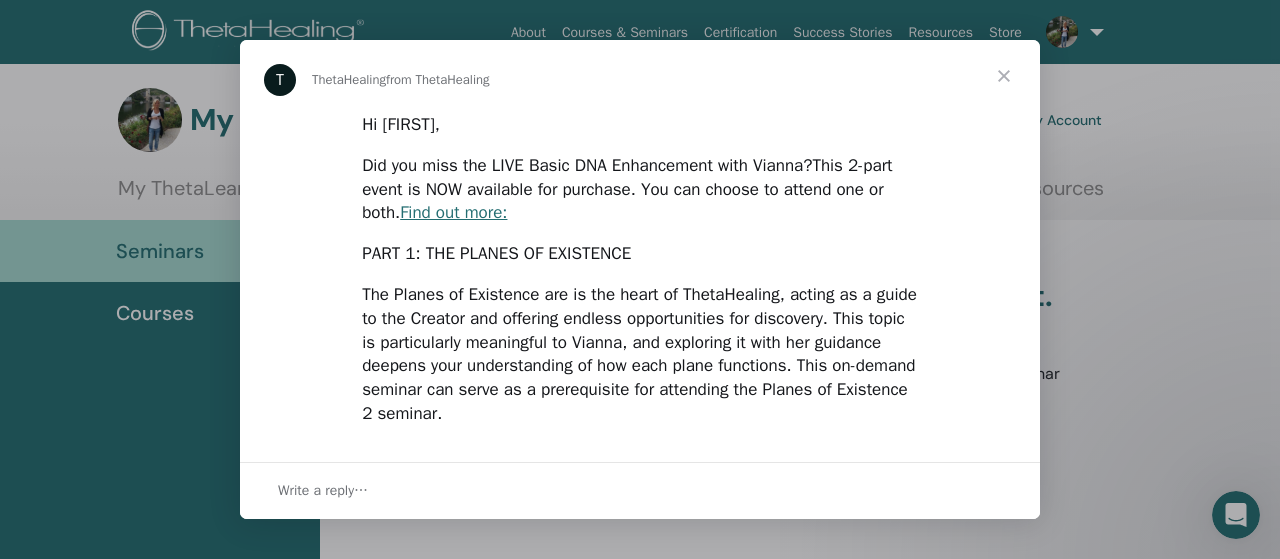 click at bounding box center (1004, 76) 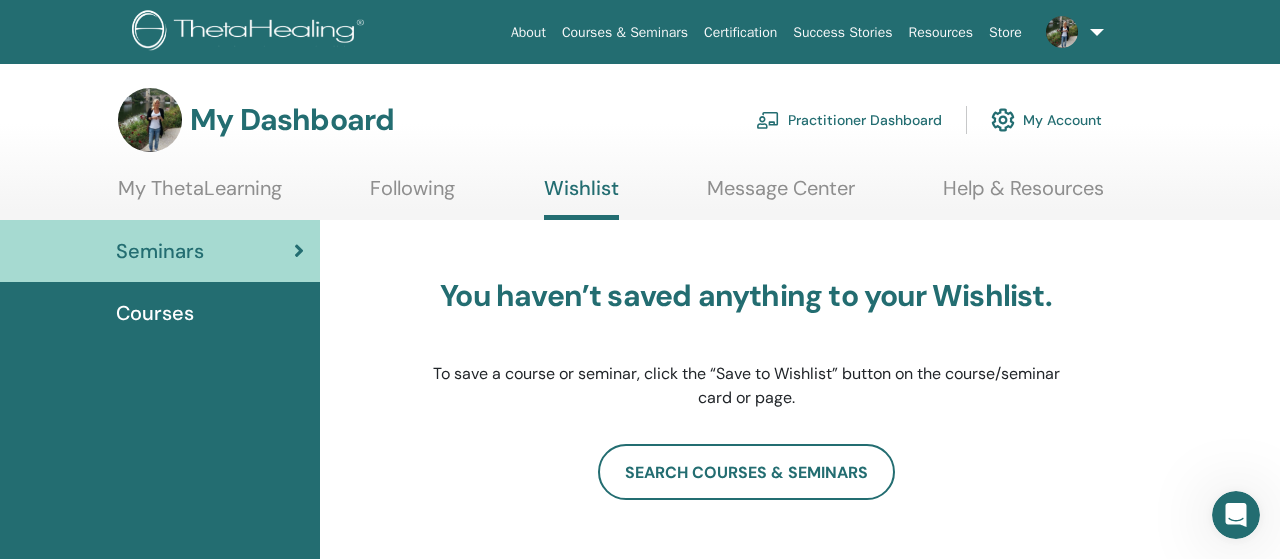 click at bounding box center [1071, 32] 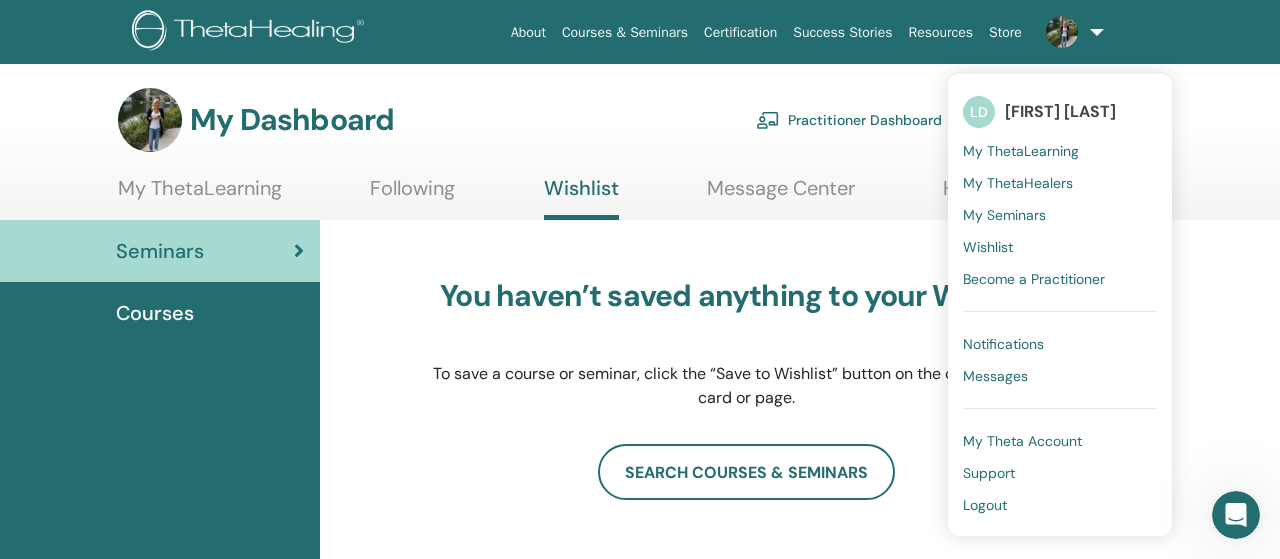 click on "Become a Practitioner" at bounding box center [1034, 279] 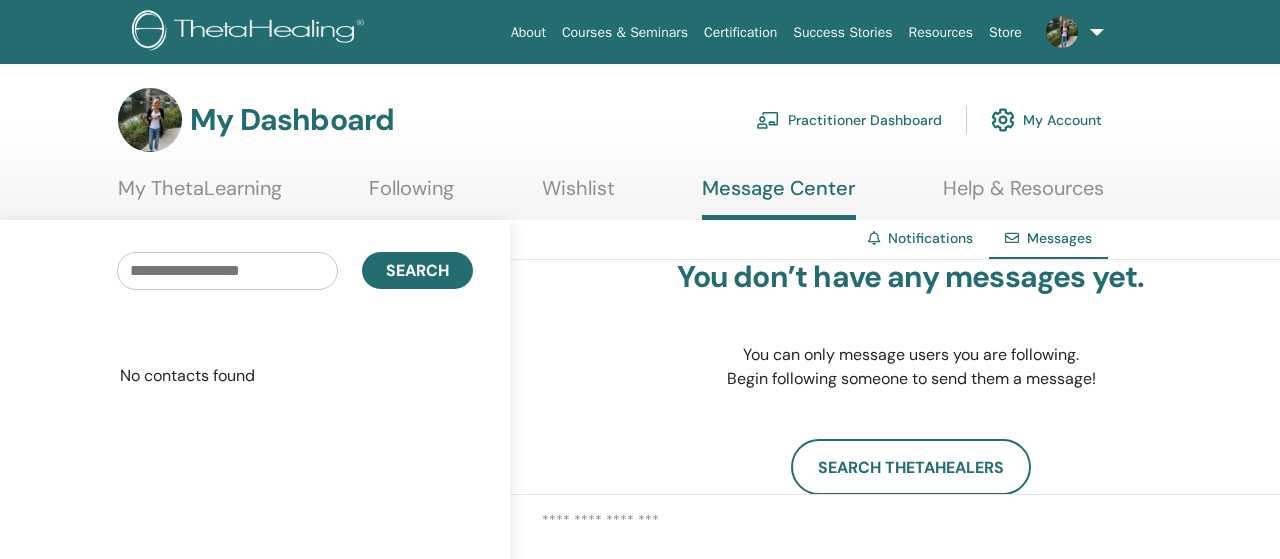 scroll, scrollTop: 0, scrollLeft: 0, axis: both 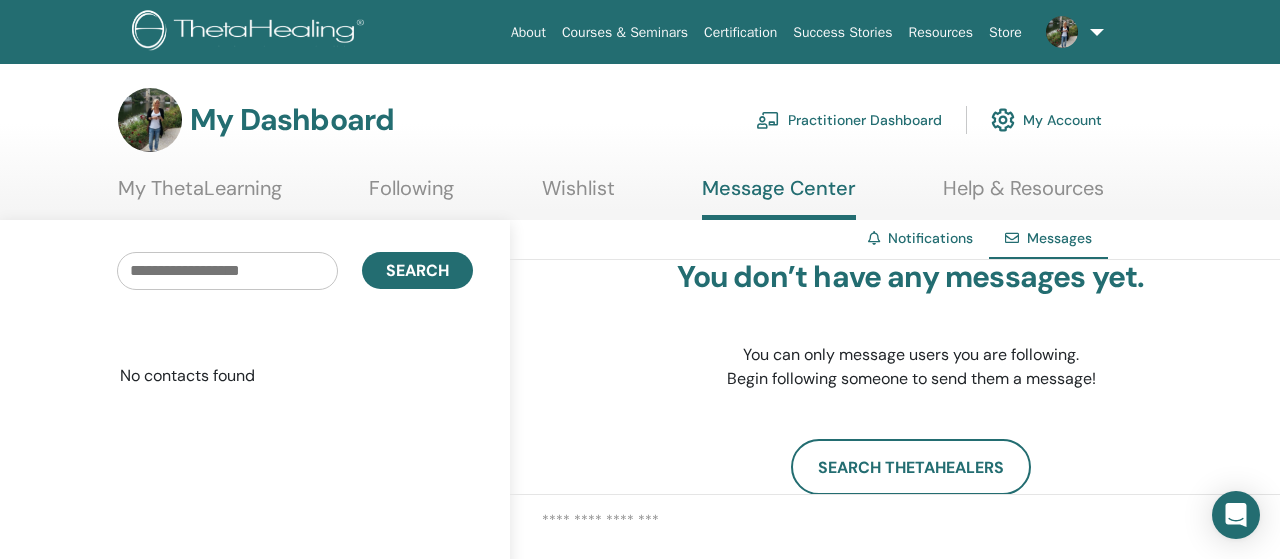 click on "My Account" at bounding box center (1046, 120) 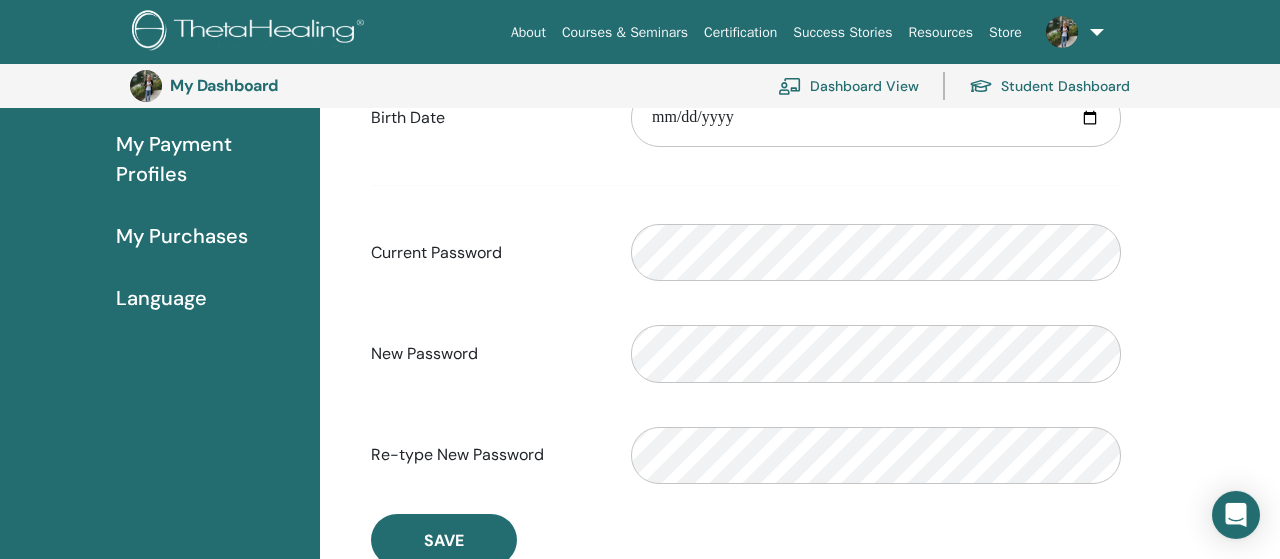 scroll, scrollTop: 252, scrollLeft: 0, axis: vertical 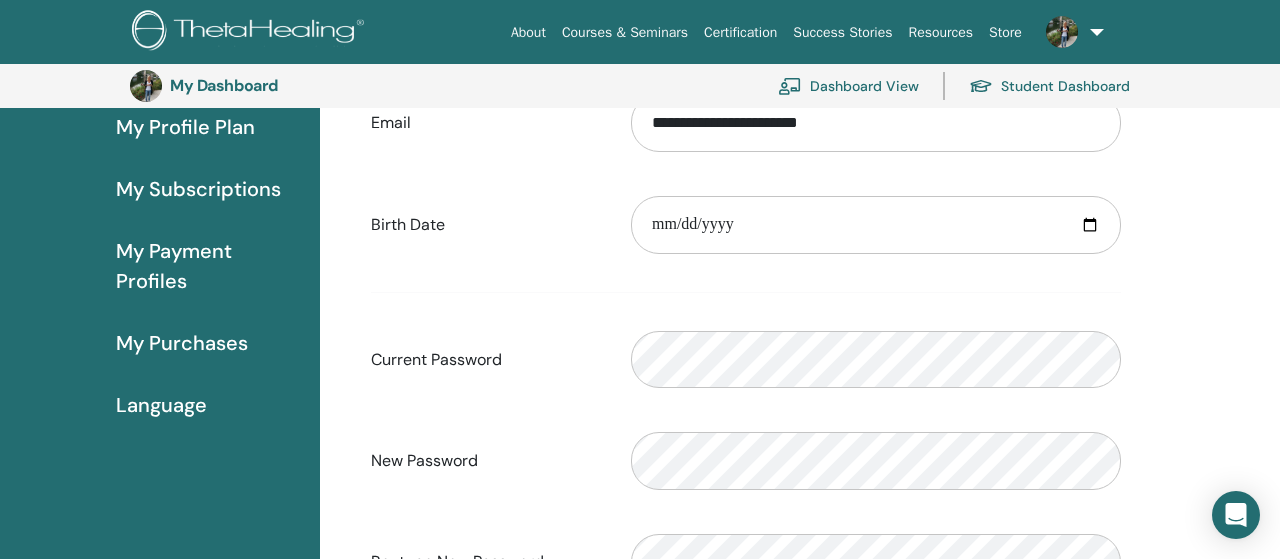 click on "My Subscriptions" at bounding box center [160, 189] 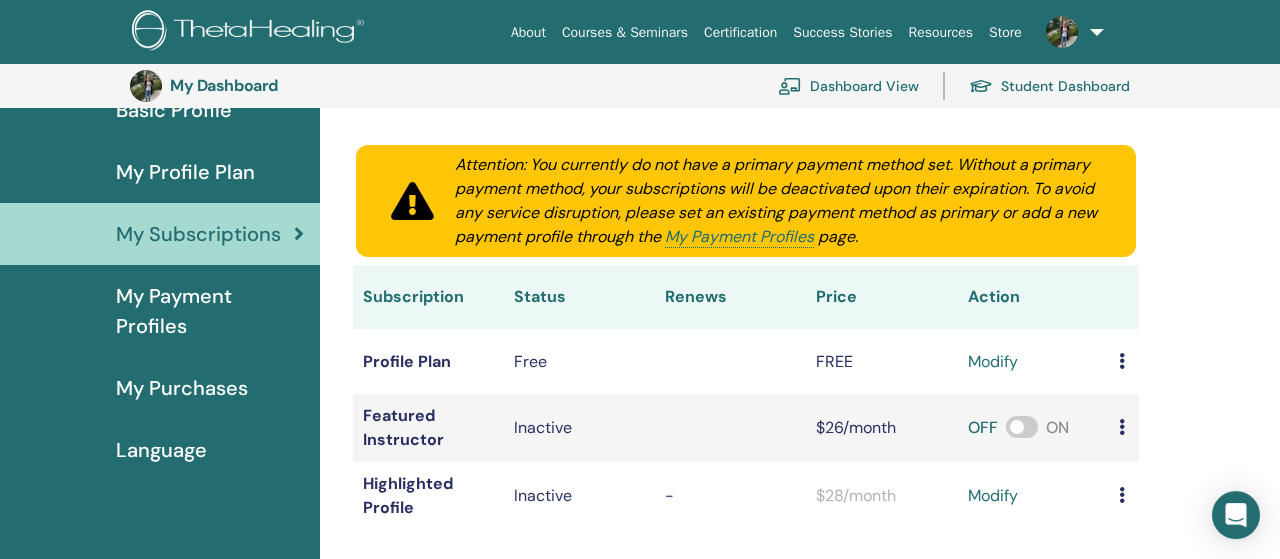scroll, scrollTop: 252, scrollLeft: 0, axis: vertical 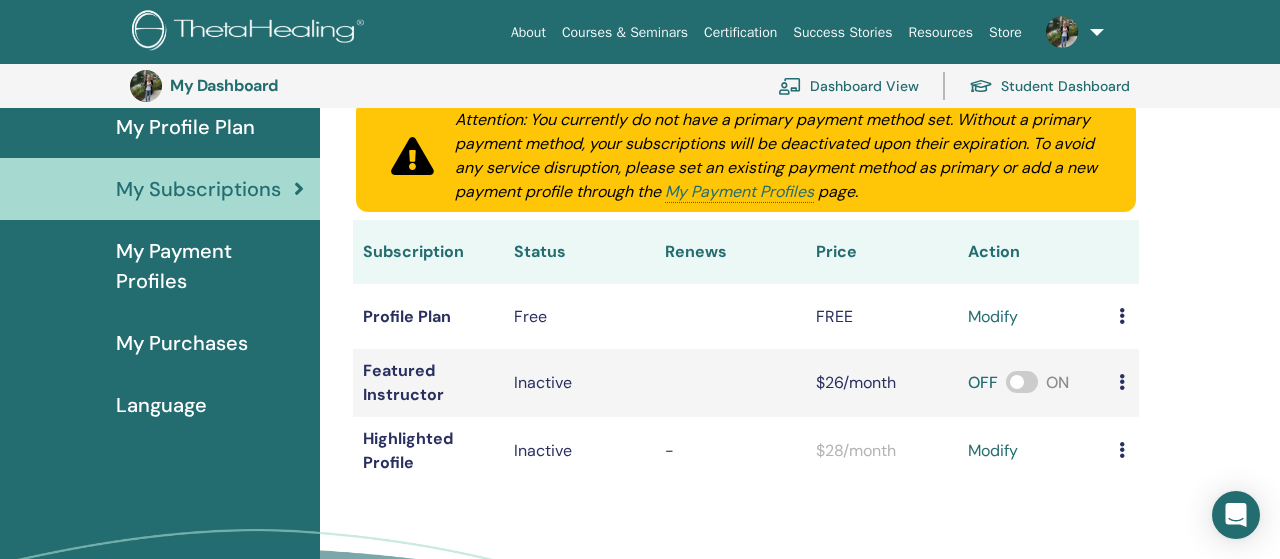 click on "My Purchases" at bounding box center (182, 343) 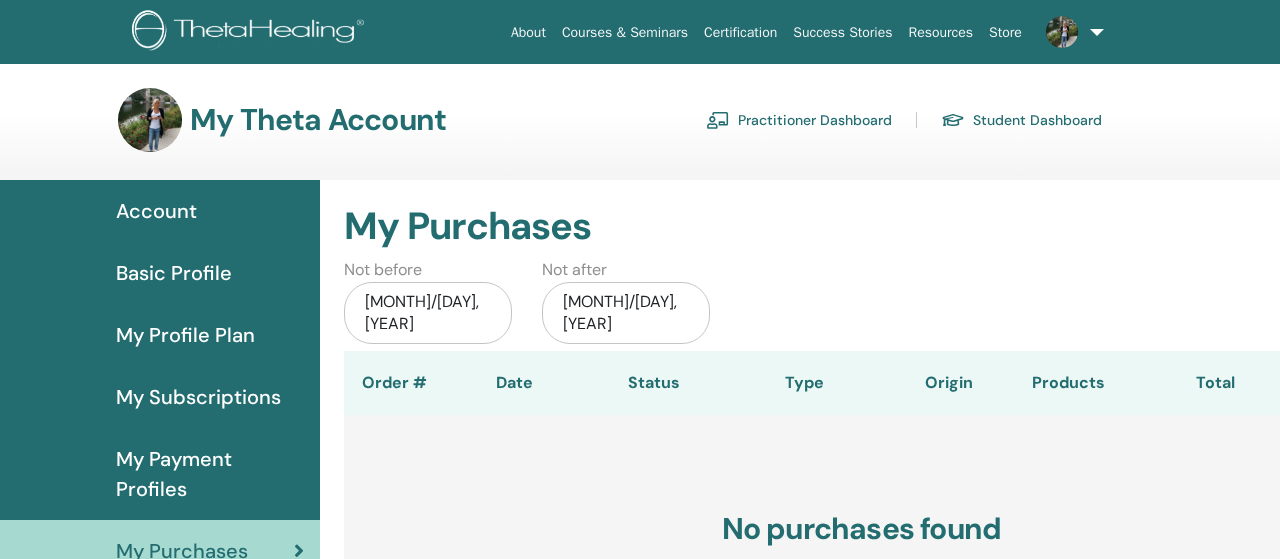 scroll, scrollTop: 0, scrollLeft: 0, axis: both 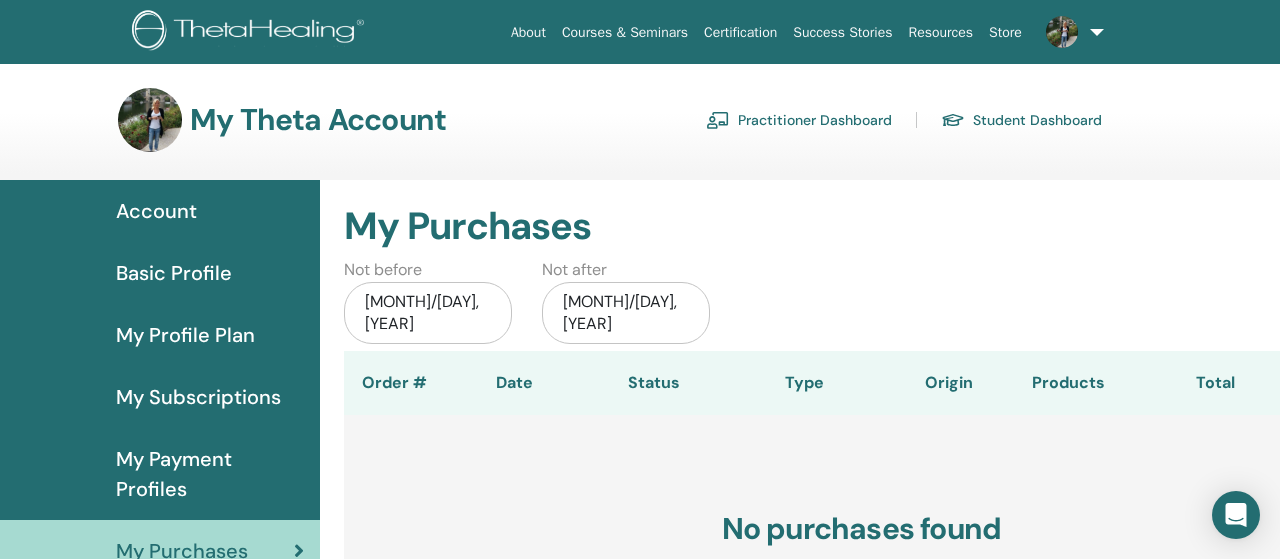 click on "Basic Profile" at bounding box center [174, 273] 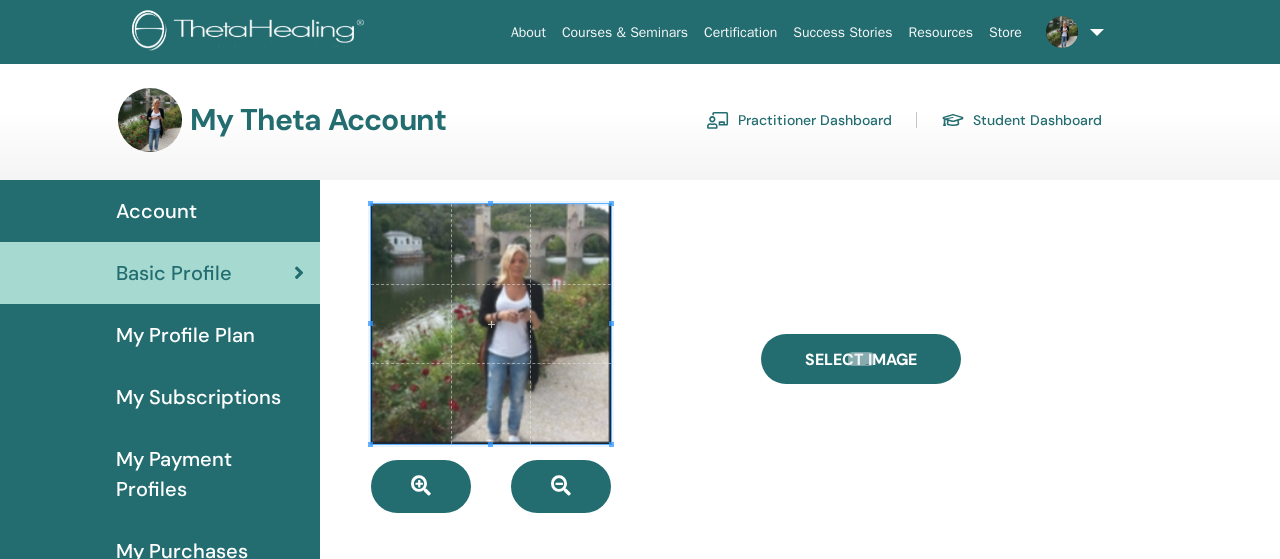 scroll, scrollTop: 0, scrollLeft: 0, axis: both 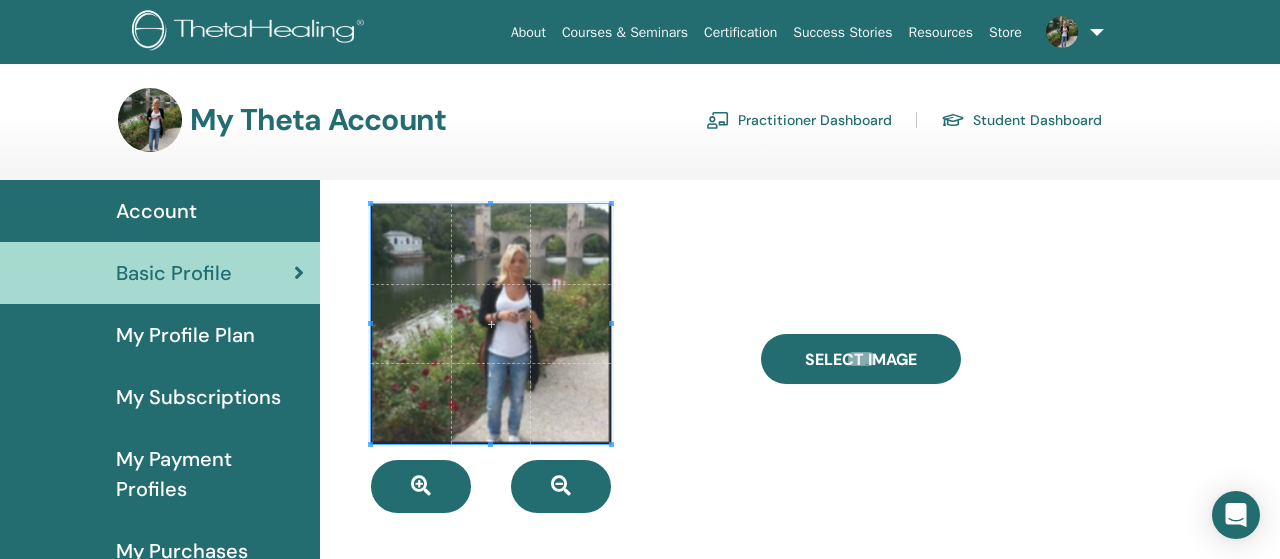 click on "Account" at bounding box center (156, 211) 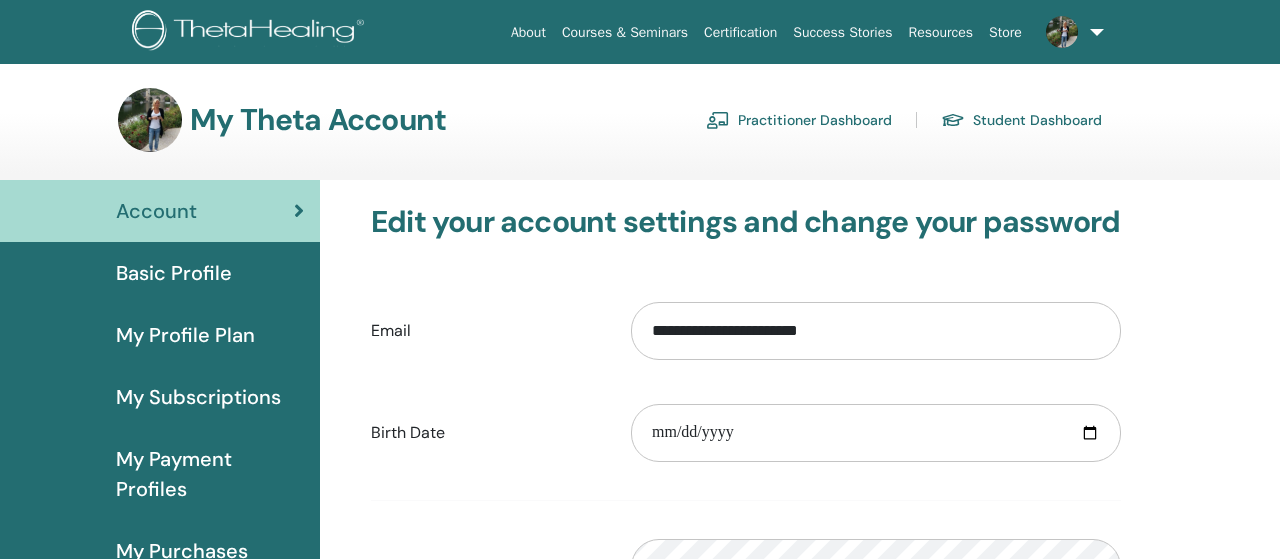scroll, scrollTop: 0, scrollLeft: 0, axis: both 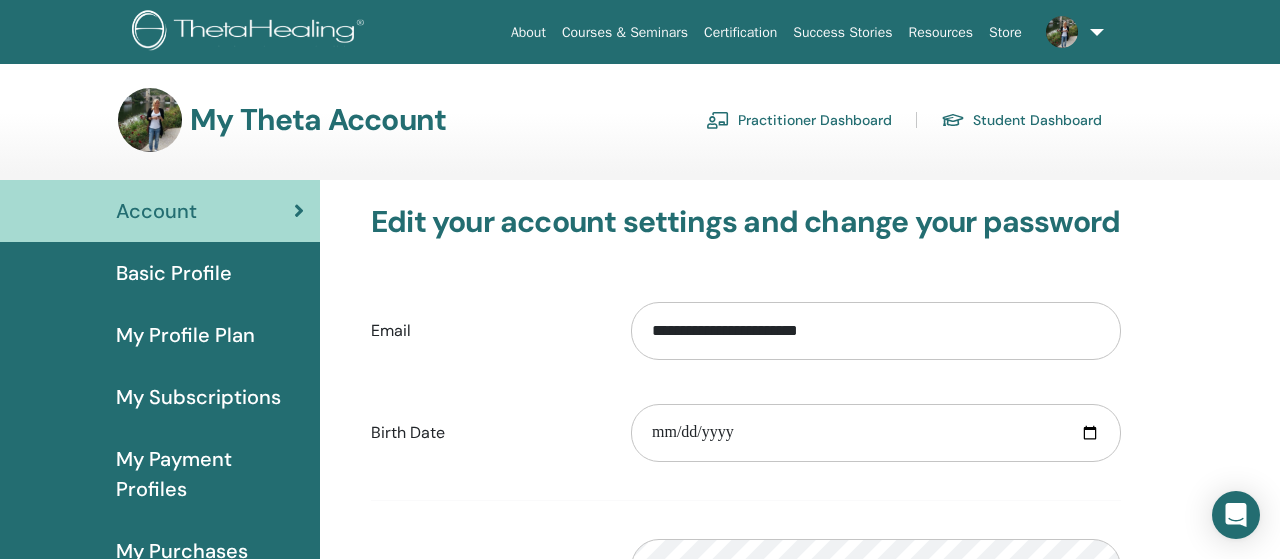 click on "Basic Profile" at bounding box center [174, 273] 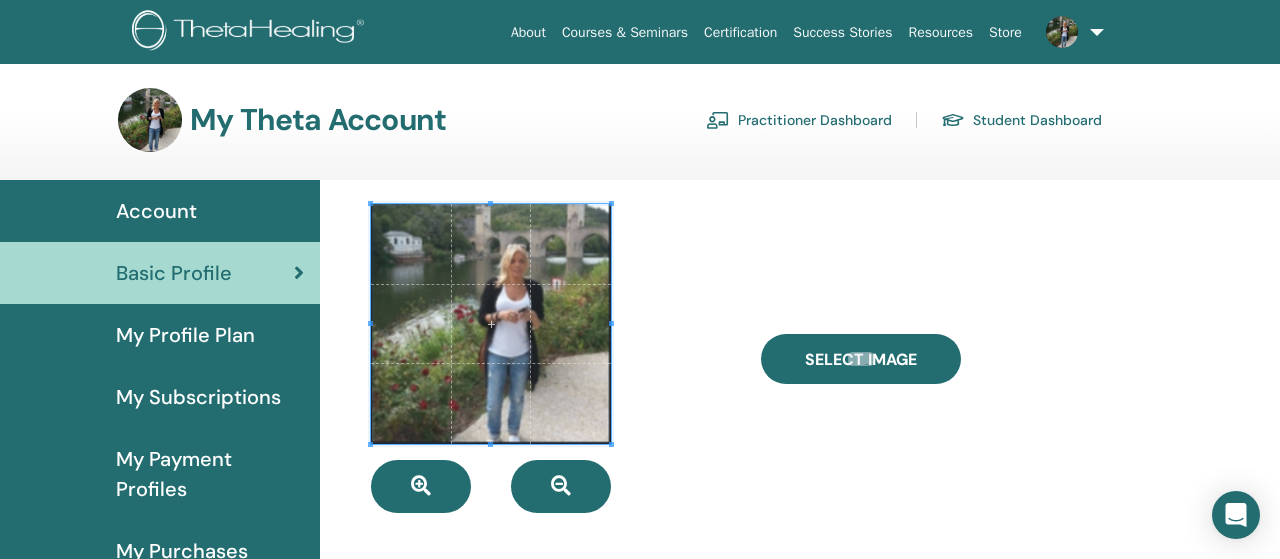 scroll, scrollTop: 0, scrollLeft: 0, axis: both 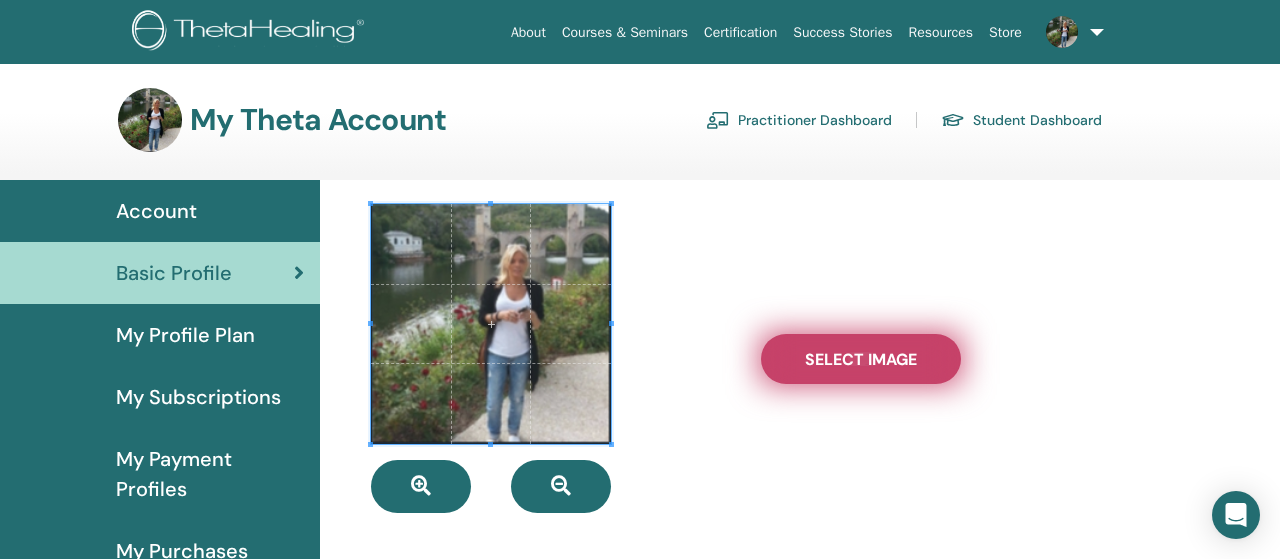 click on "Select Image" at bounding box center [861, 359] 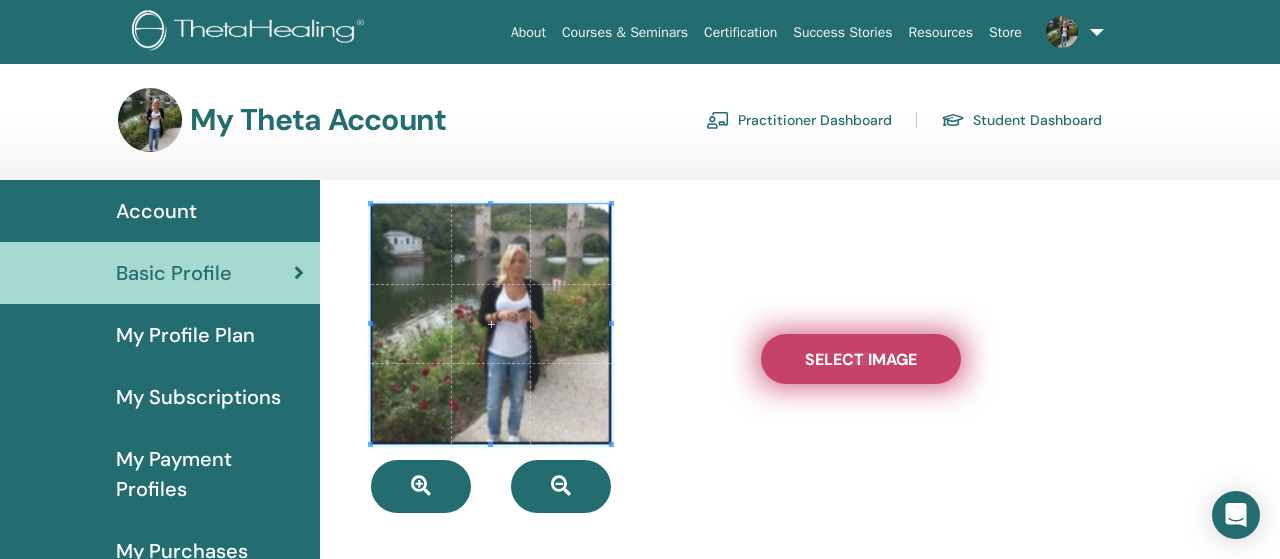 click on "Select Image" at bounding box center [861, 359] 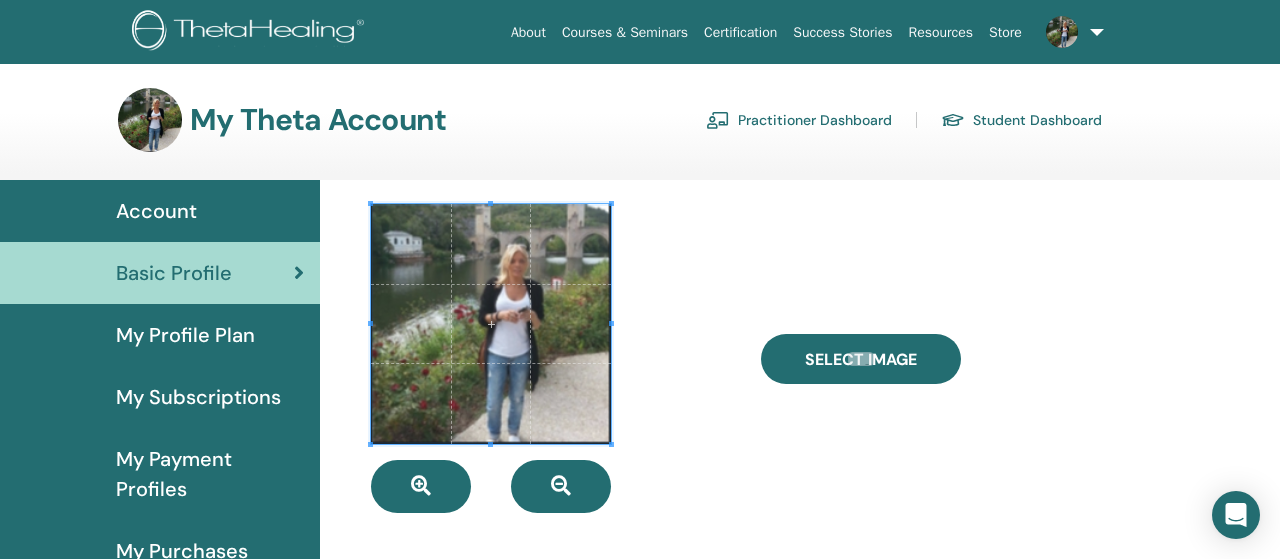 click on "**********" at bounding box center [800, 909] 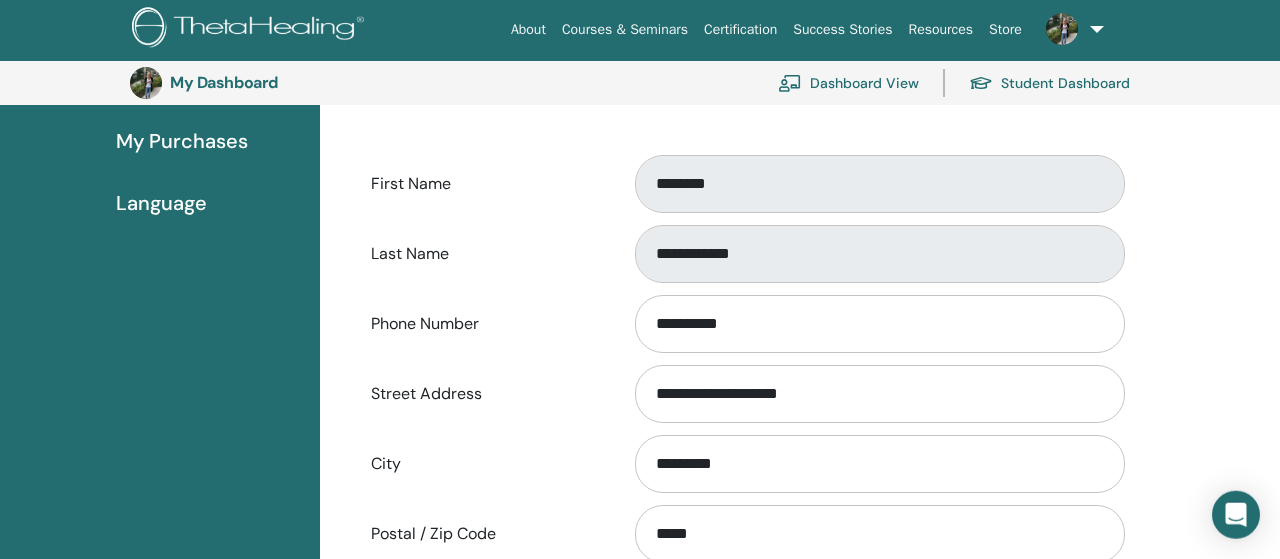 scroll, scrollTop: 460, scrollLeft: 0, axis: vertical 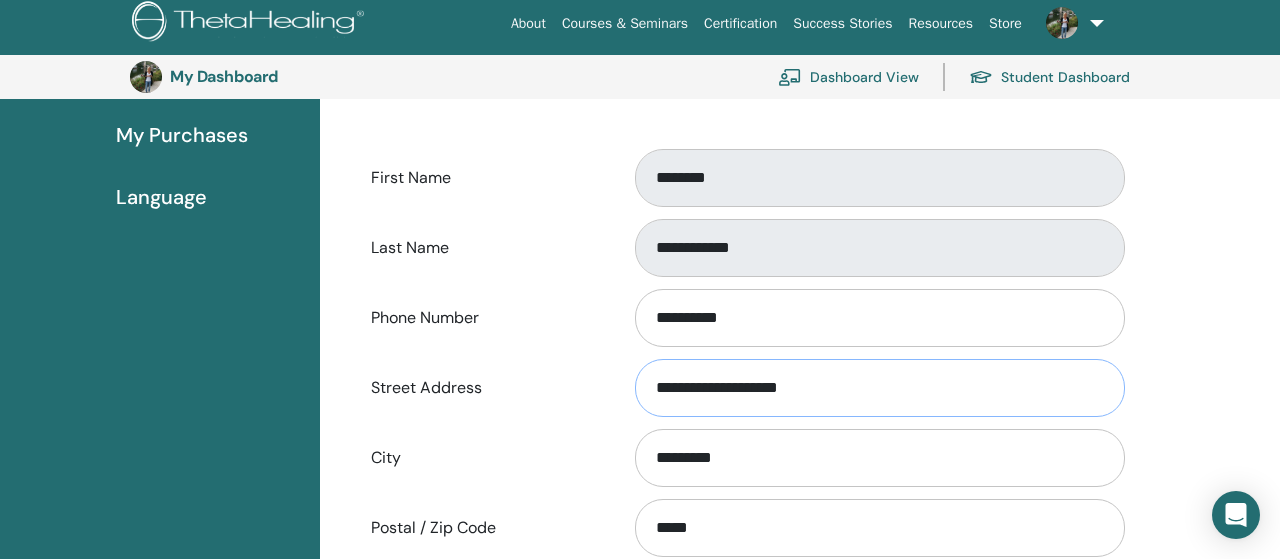 drag, startPoint x: 828, startPoint y: 385, endPoint x: 649, endPoint y: 381, distance: 179.0447 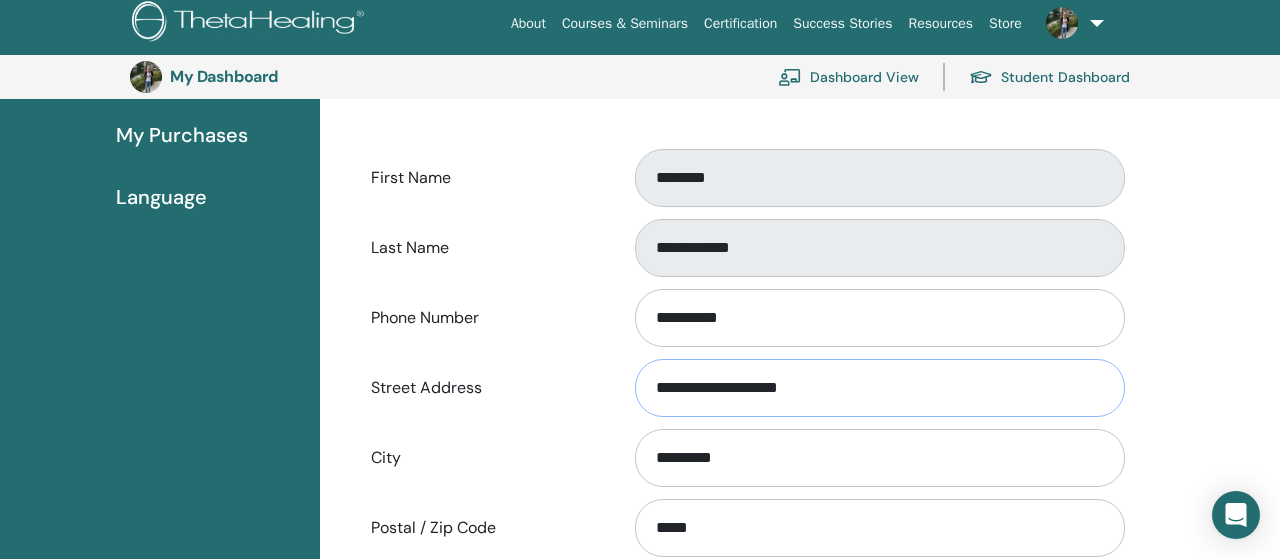 click on "**********" at bounding box center (880, 388) 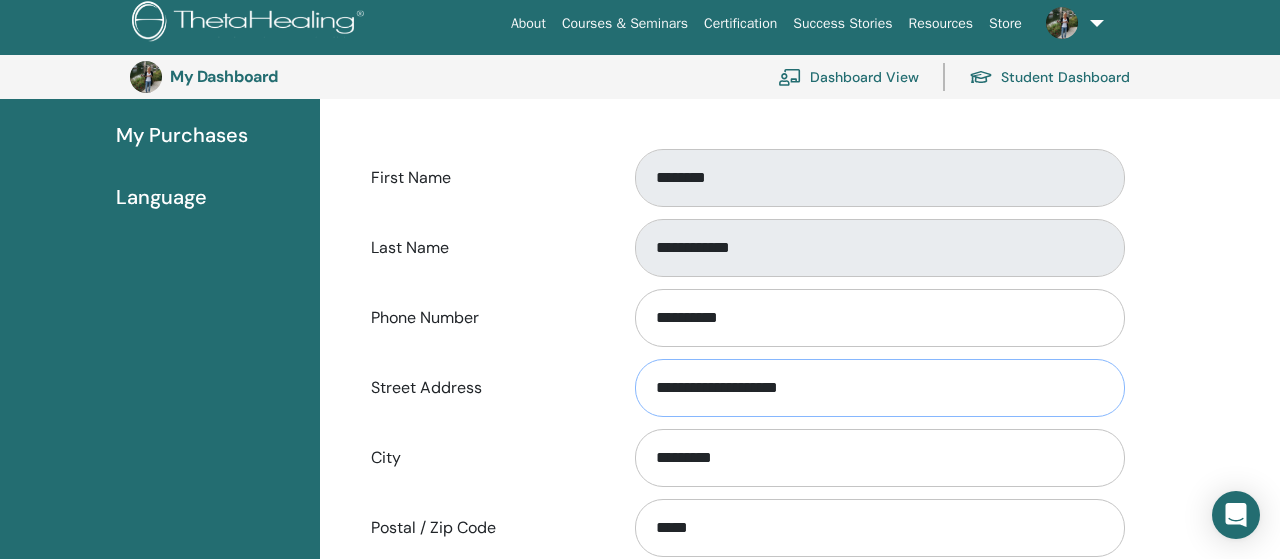 click on "**********" at bounding box center [880, 388] 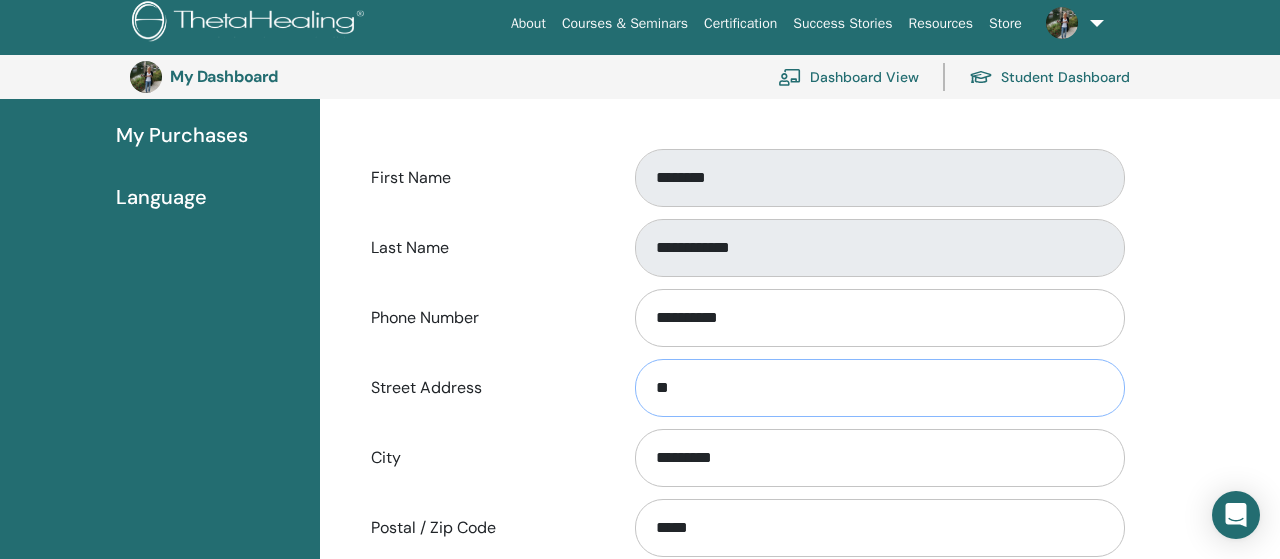 type on "**" 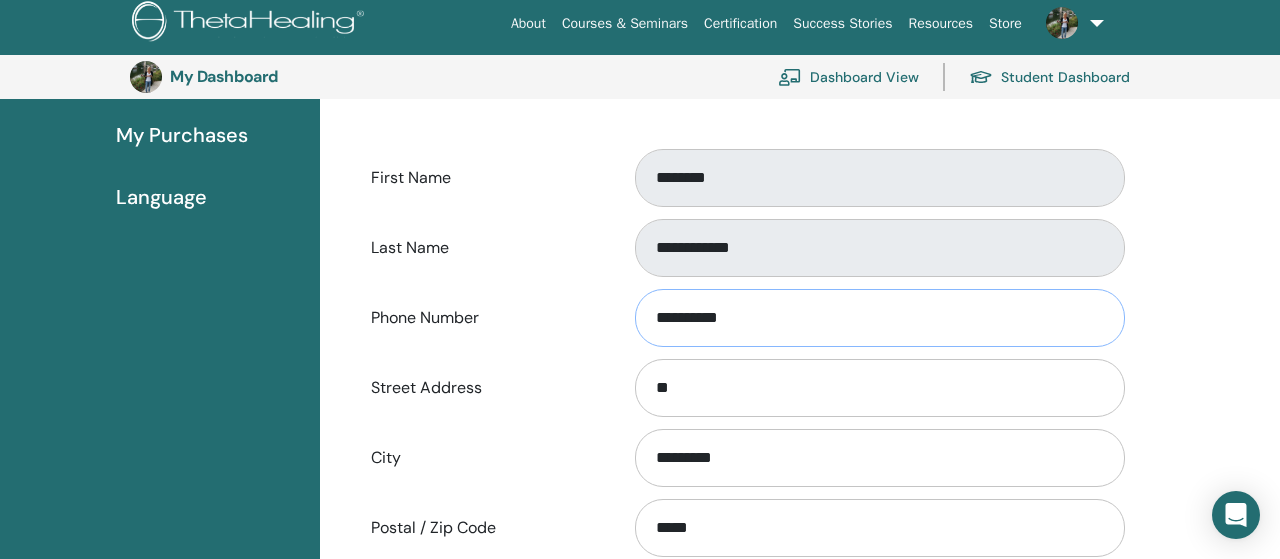 type on "**********" 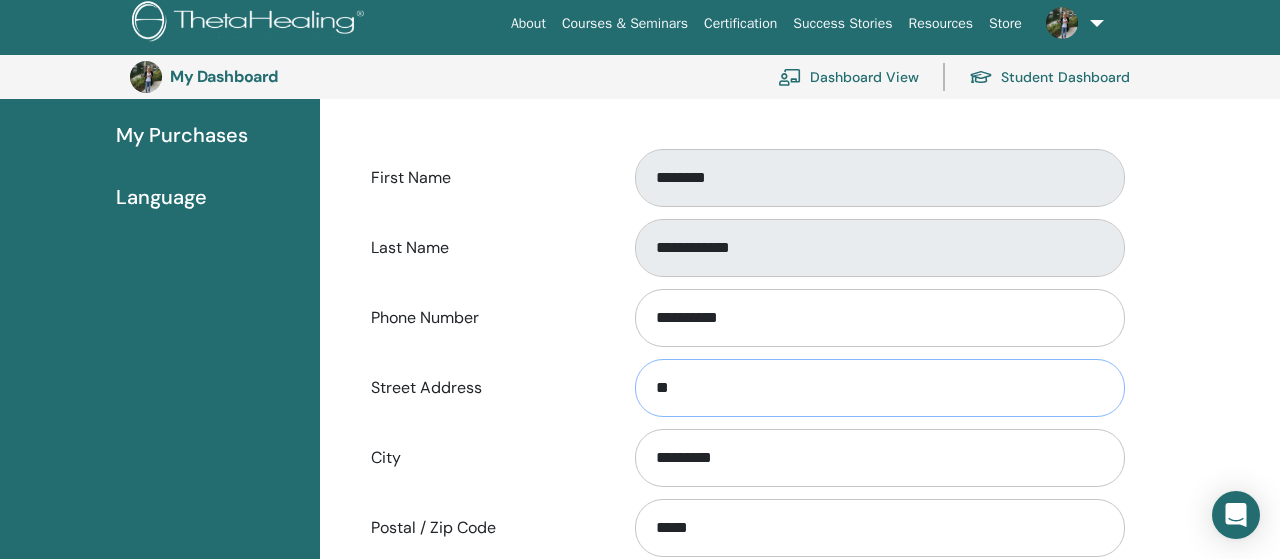 type on "**********" 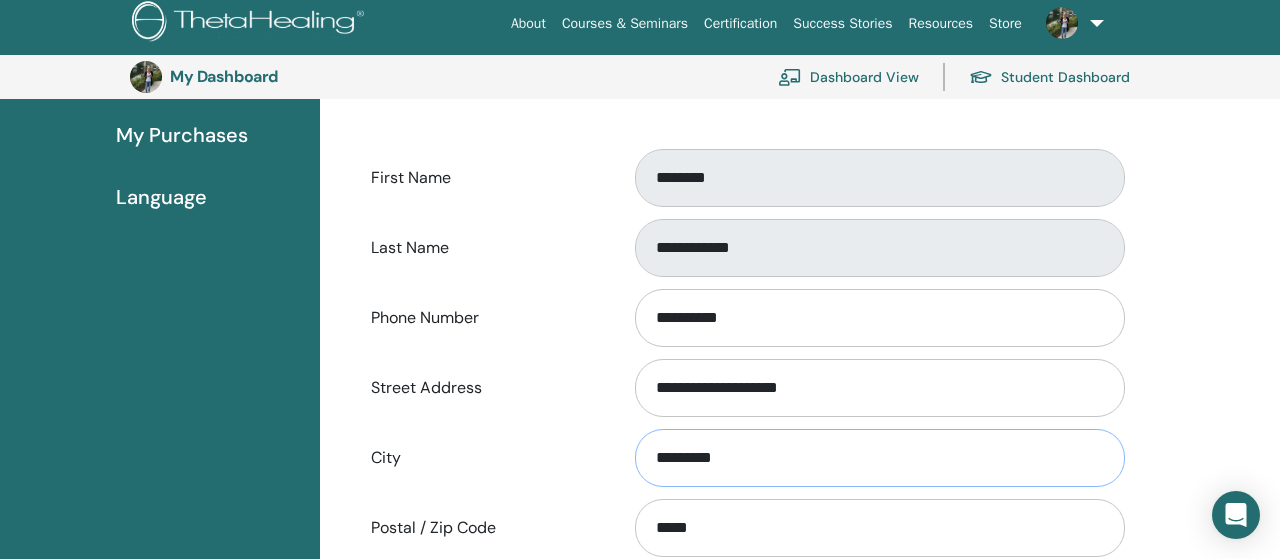 type on "**********" 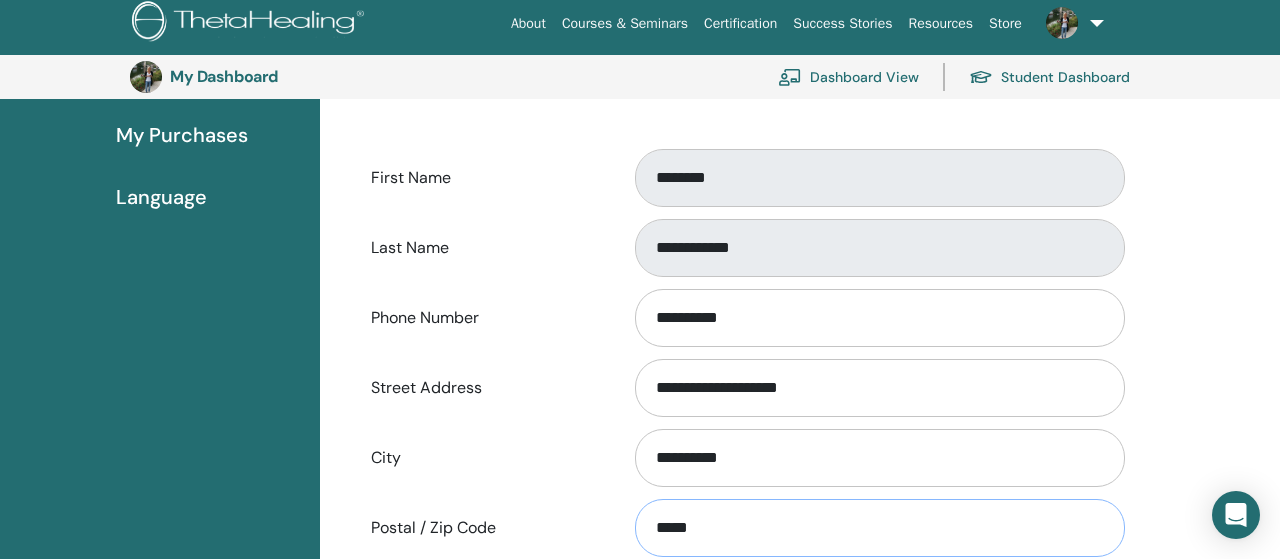 type on "*****" 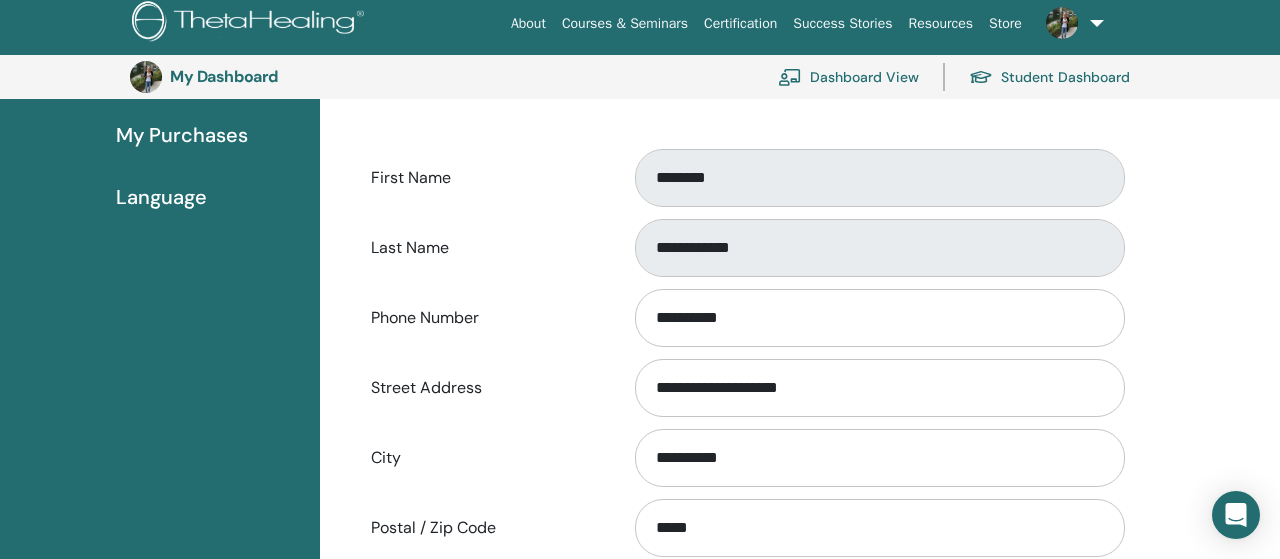 type on "**********" 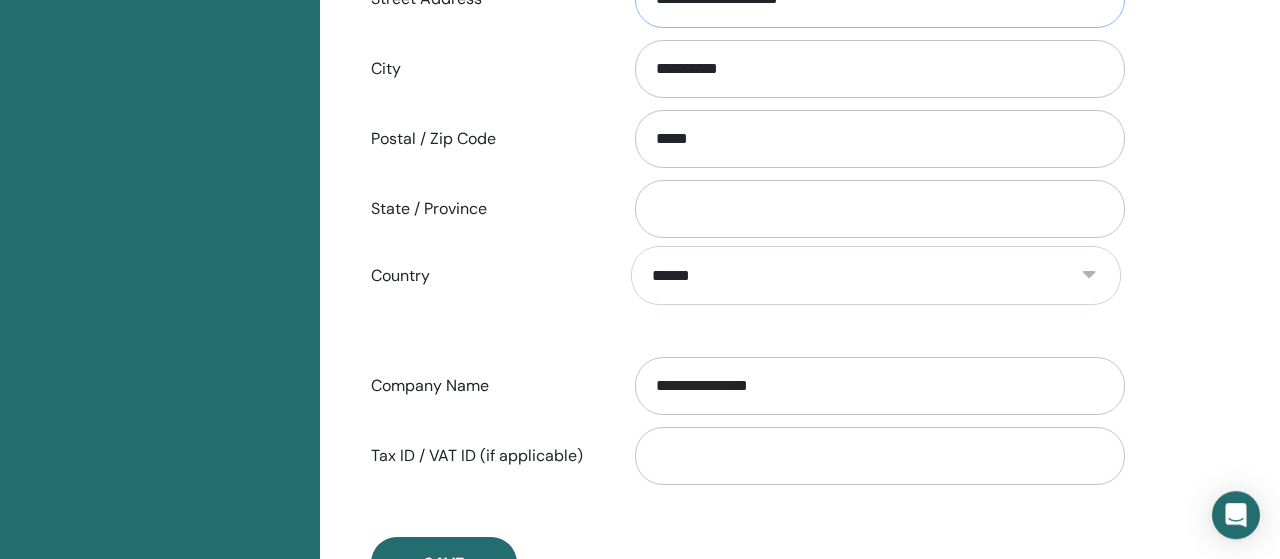 scroll, scrollTop: 980, scrollLeft: 0, axis: vertical 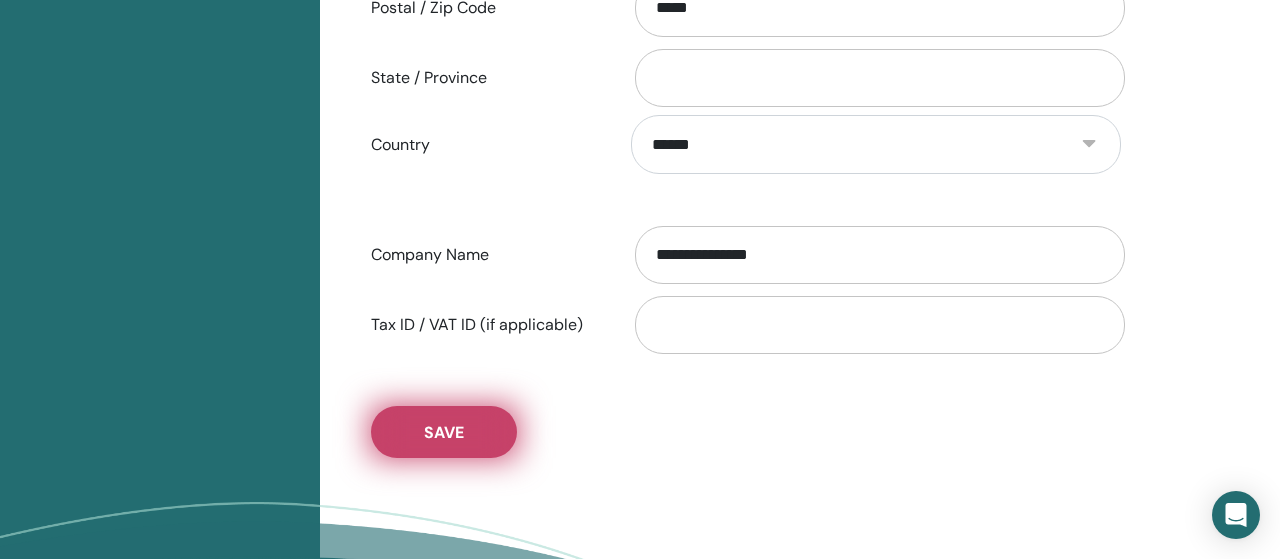 click on "Save" at bounding box center [444, 432] 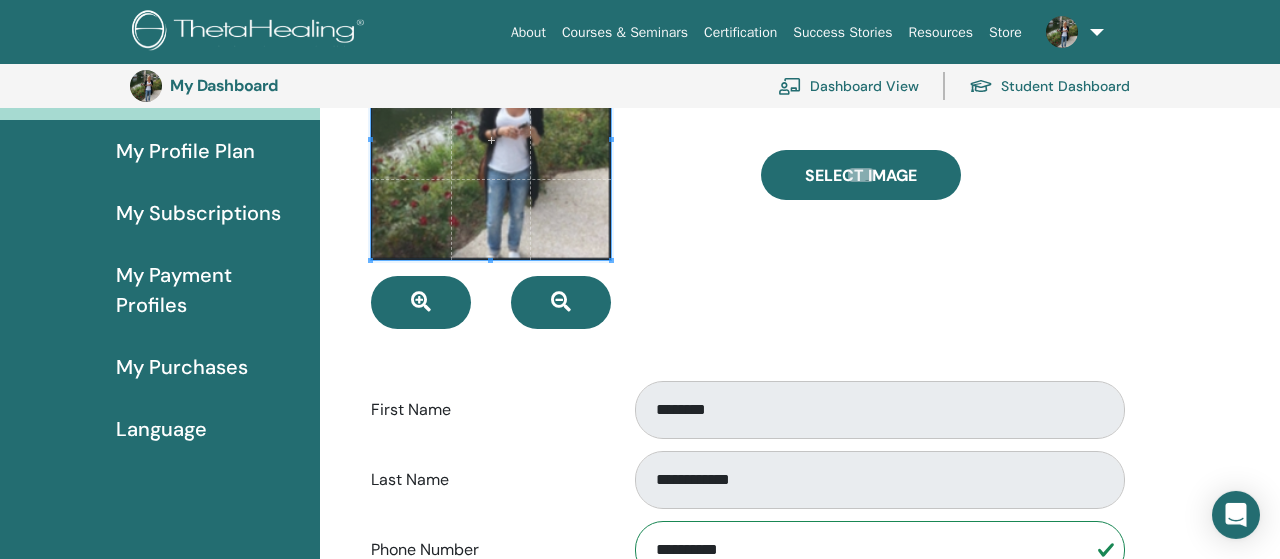 scroll, scrollTop: 148, scrollLeft: 0, axis: vertical 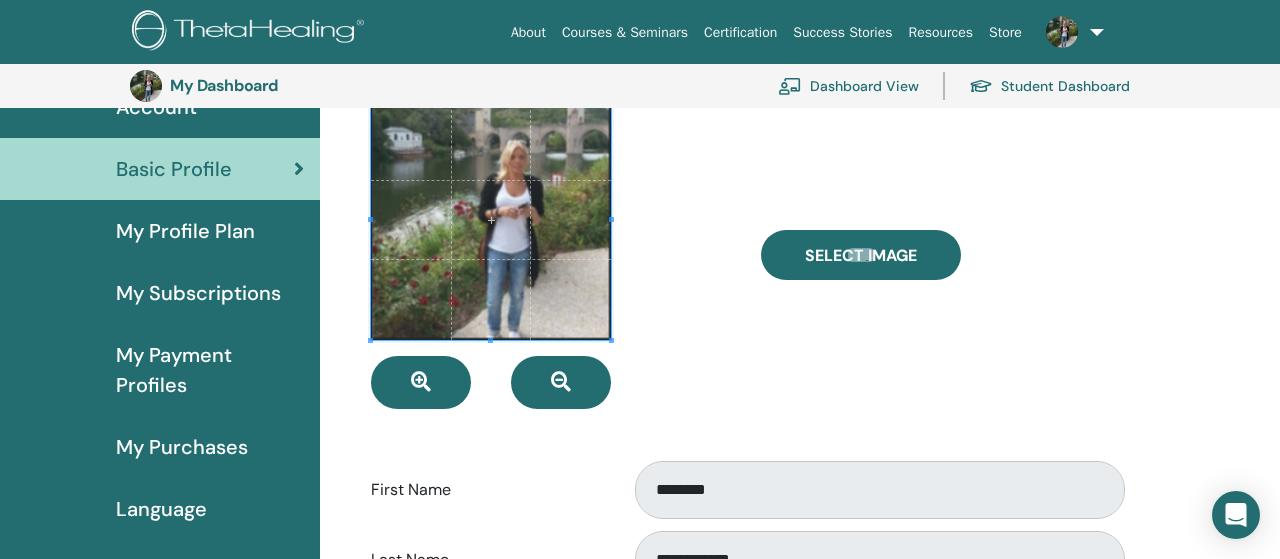 click on "Language" at bounding box center (161, 509) 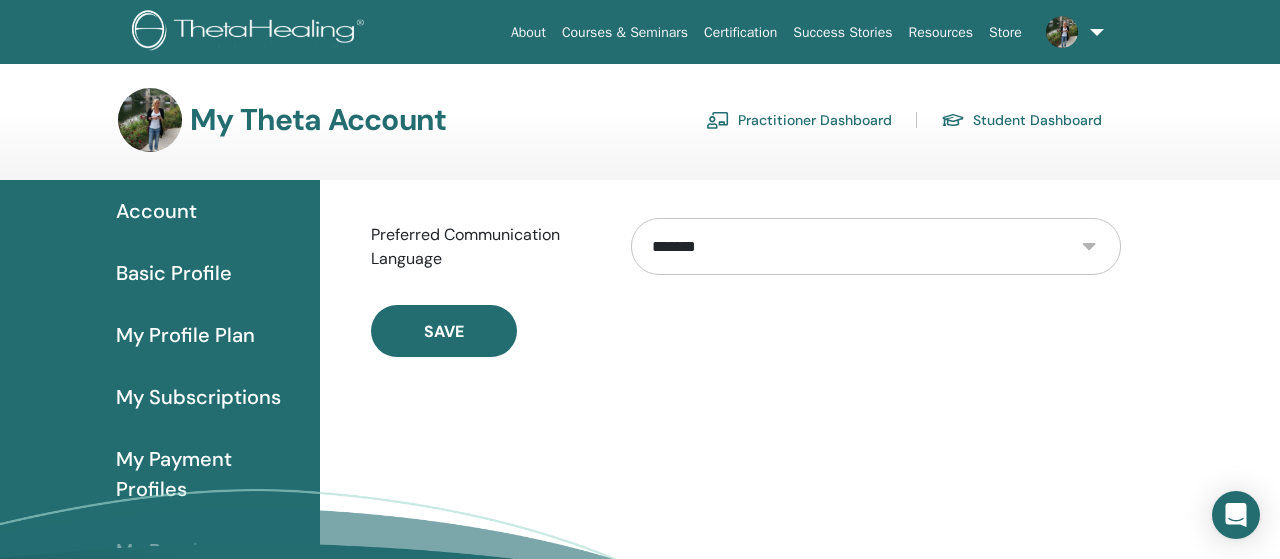 scroll, scrollTop: 0, scrollLeft: 0, axis: both 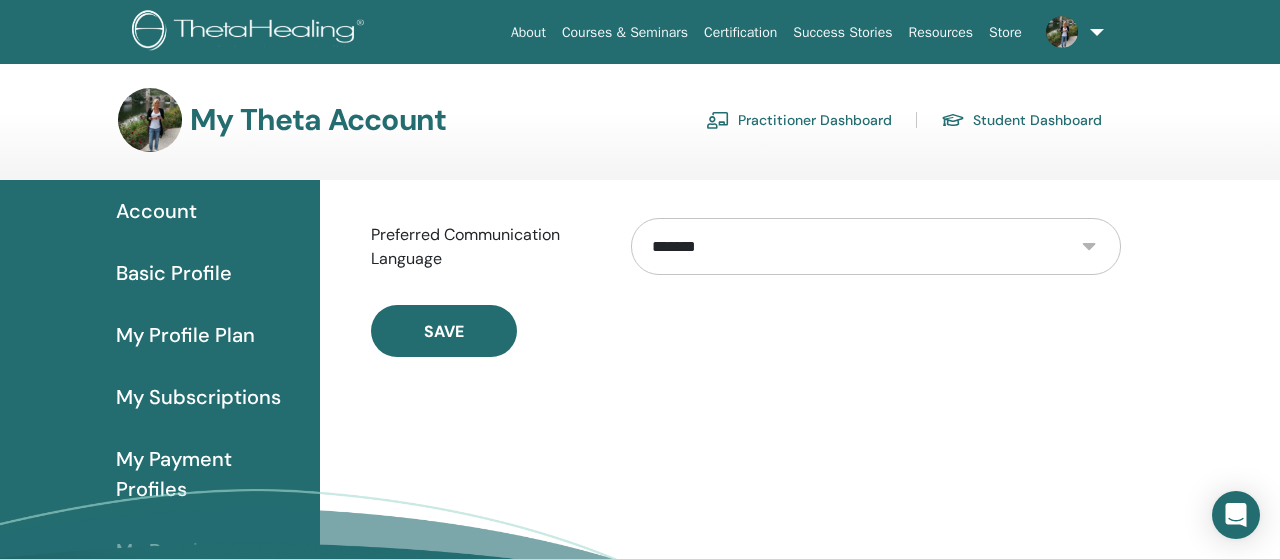 click on "**********" at bounding box center [876, 246] 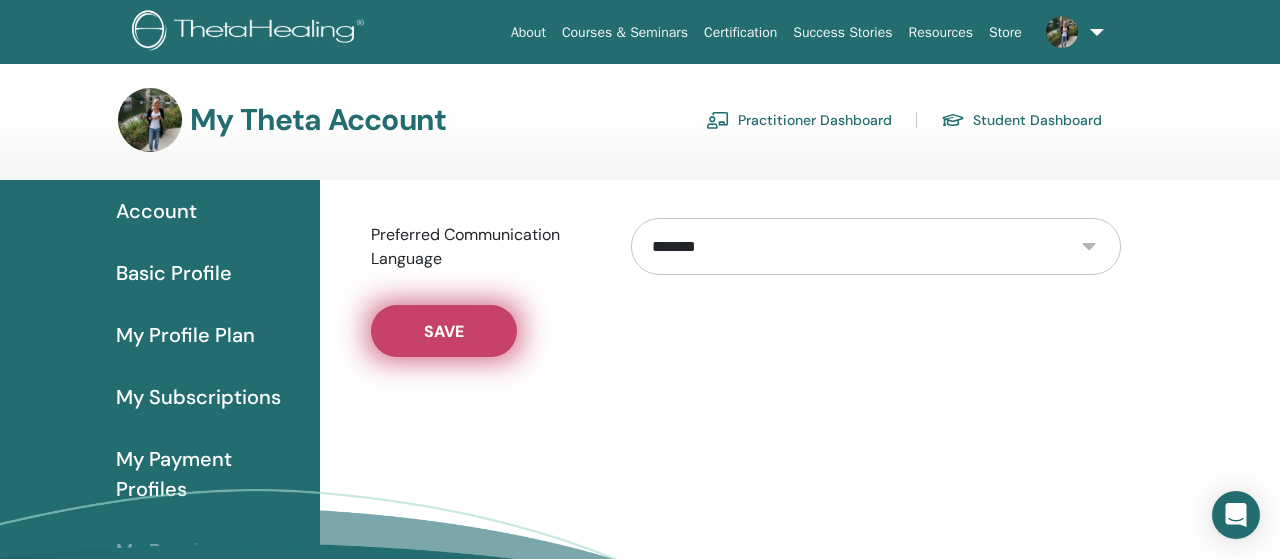 click on "Save" at bounding box center (444, 331) 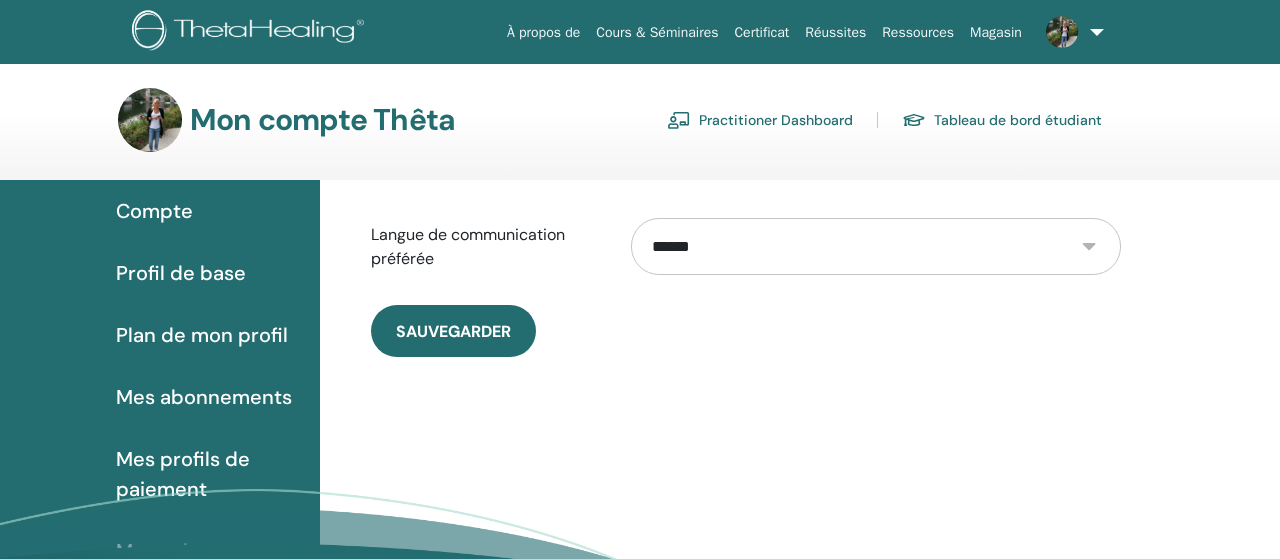 scroll, scrollTop: 0, scrollLeft: 0, axis: both 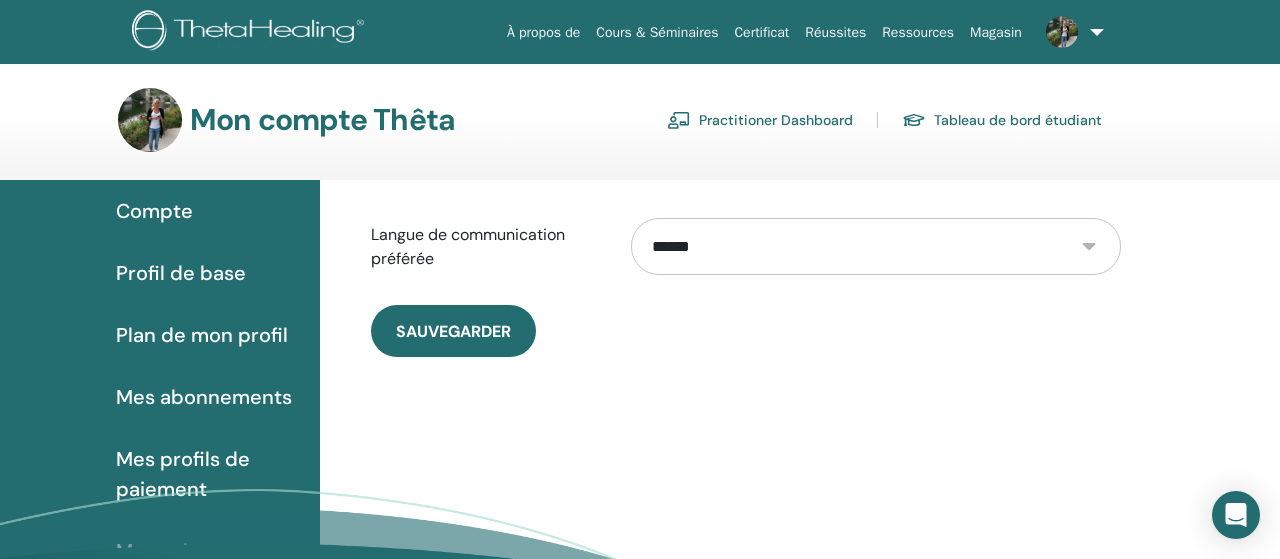 click on "Plan de mon profil" at bounding box center [202, 335] 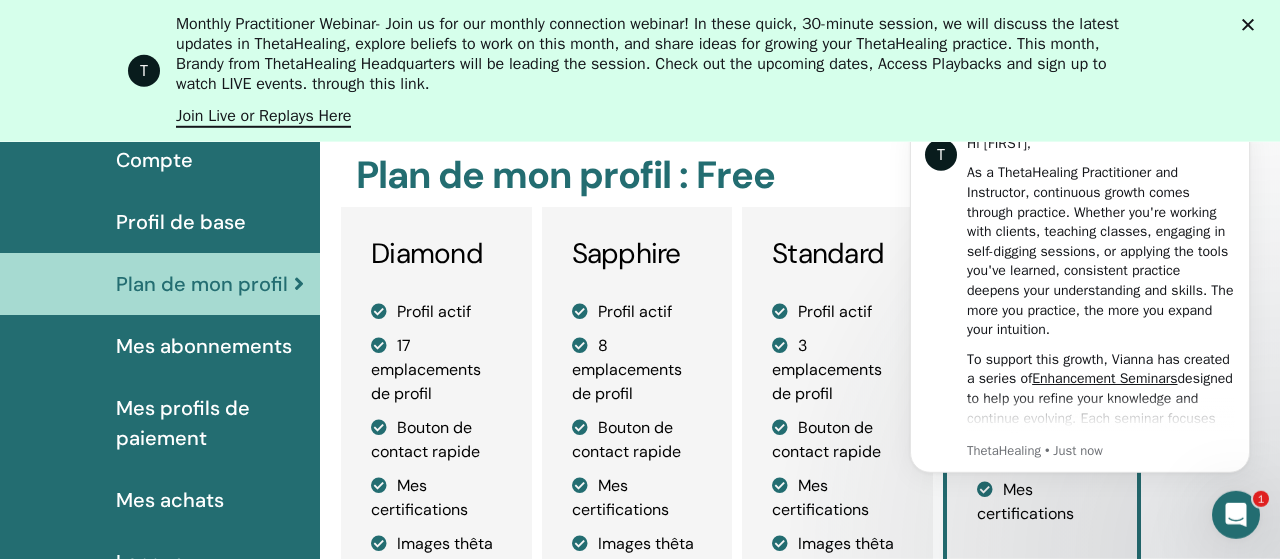 scroll, scrollTop: 252, scrollLeft: 0, axis: vertical 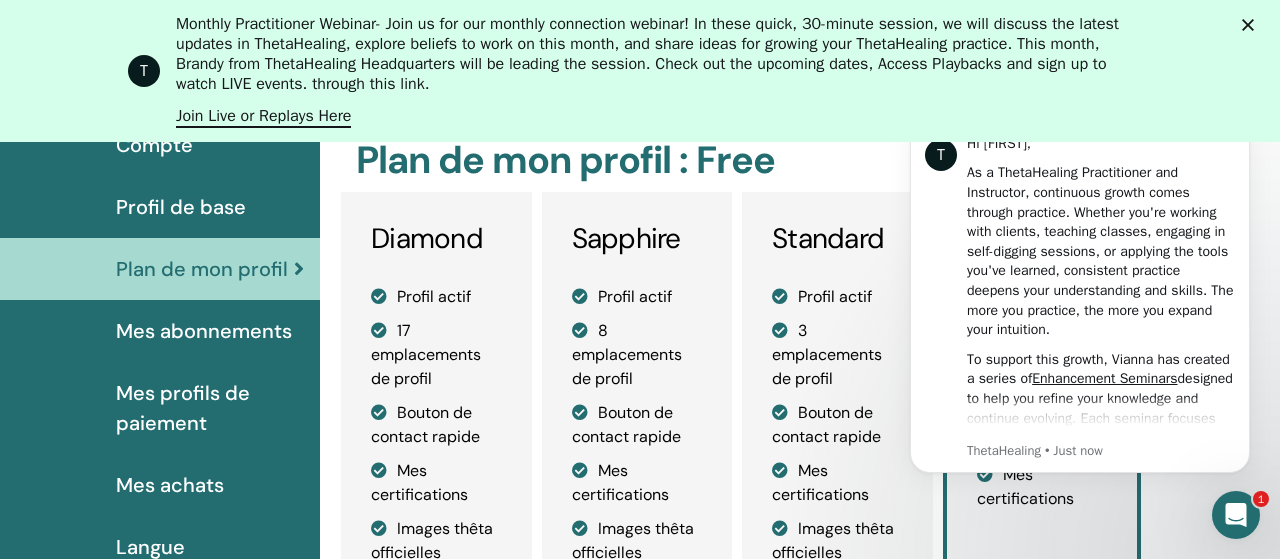click 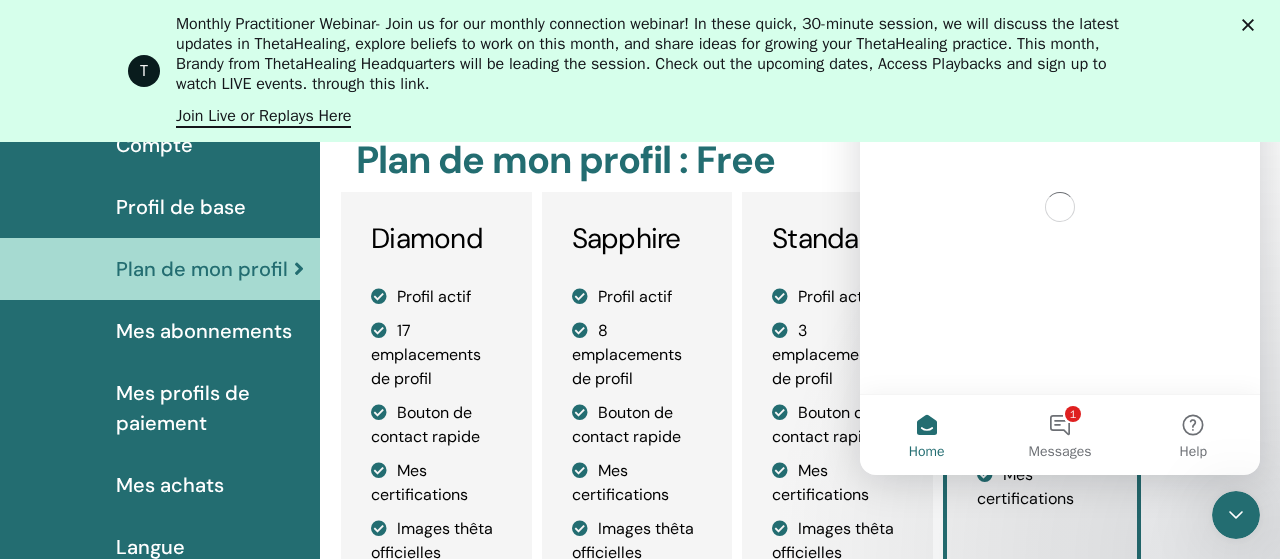 scroll, scrollTop: 0, scrollLeft: 0, axis: both 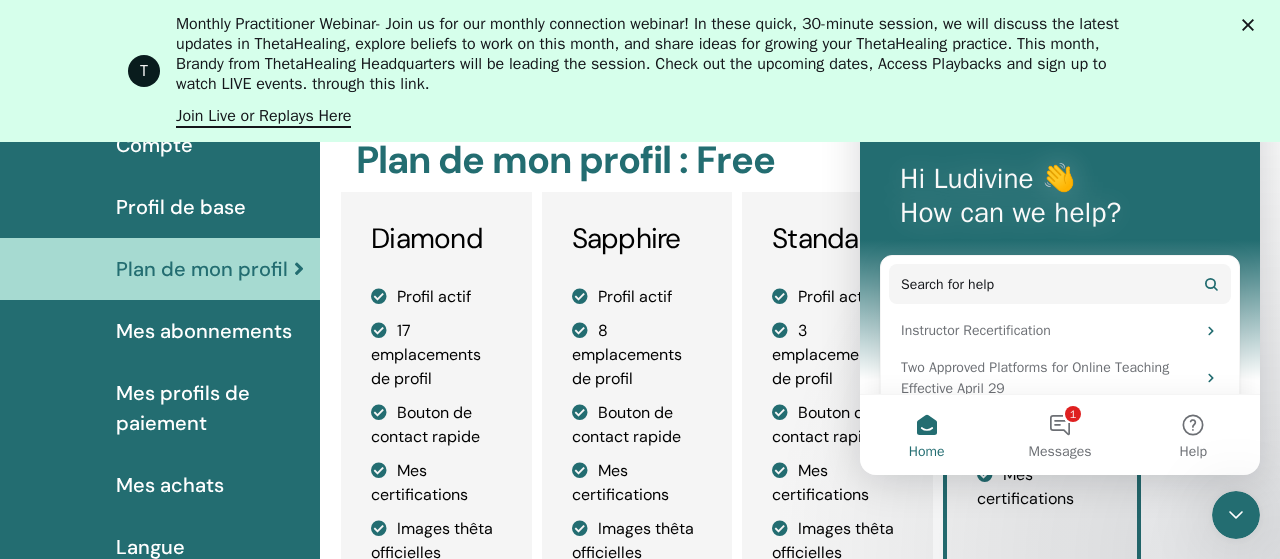 click on "Mes abonnements" at bounding box center (160, 331) 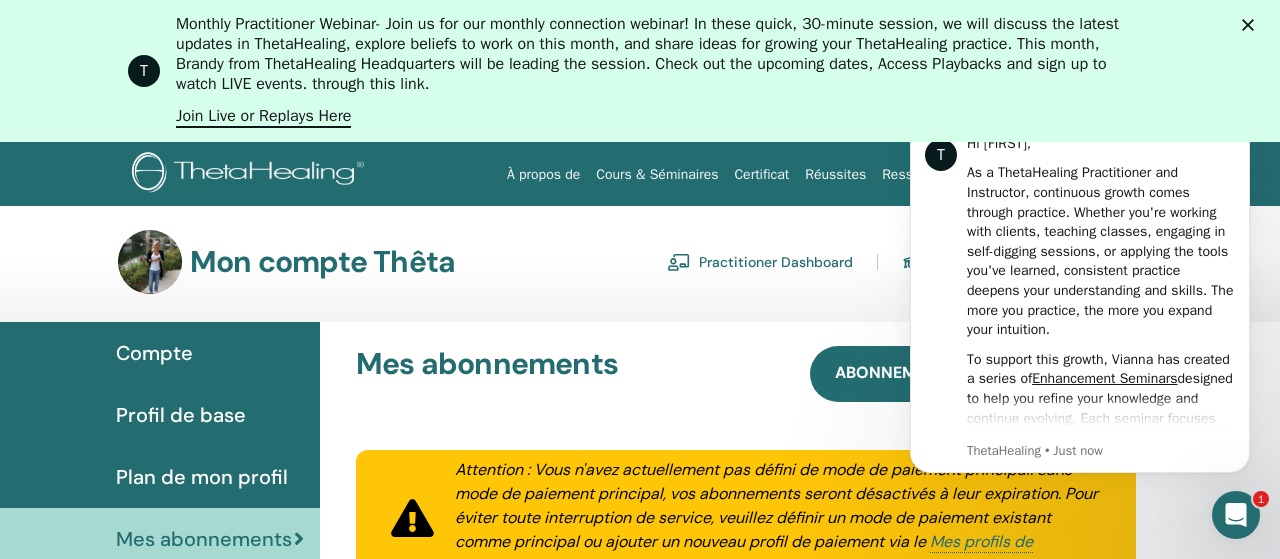 scroll, scrollTop: 0, scrollLeft: 0, axis: both 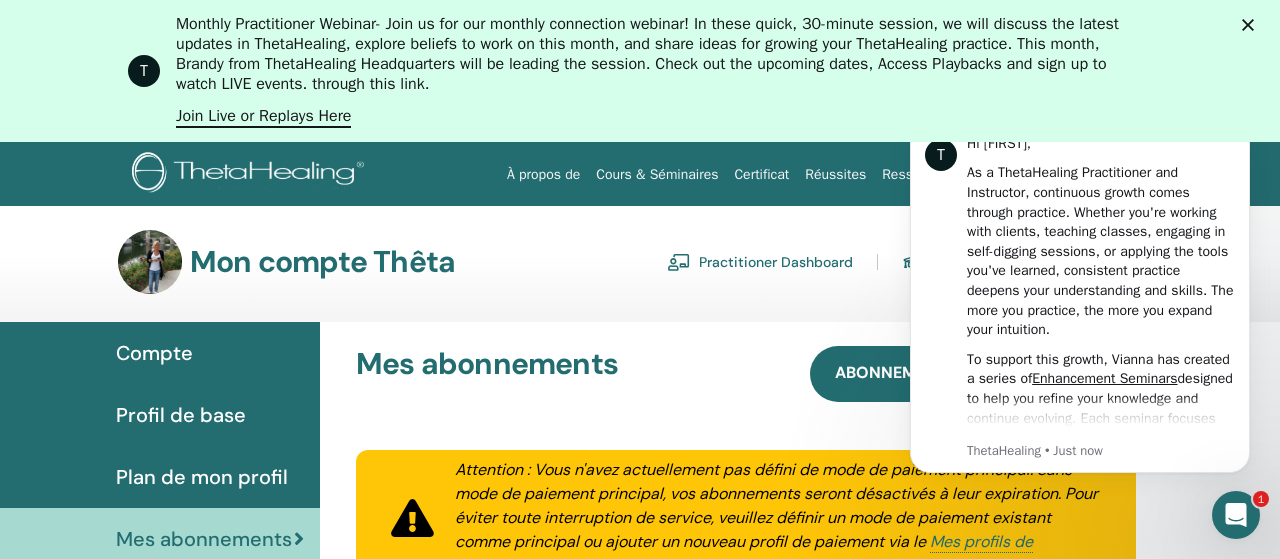 click on "Mes abonnements Abonnements Achats" at bounding box center [746, 374] 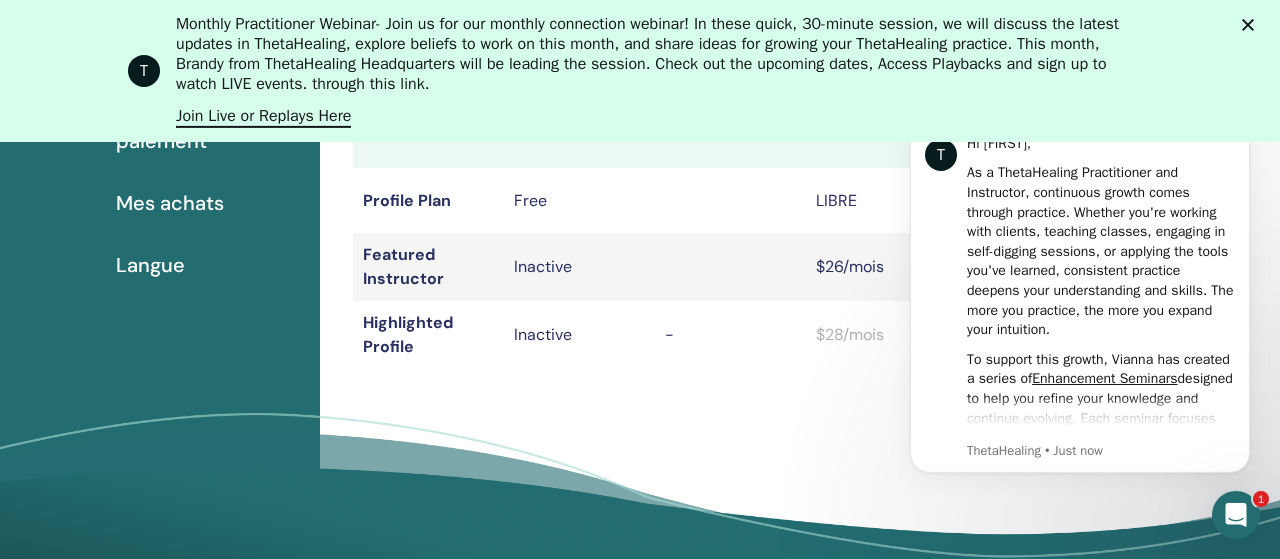 scroll, scrollTop: 564, scrollLeft: 0, axis: vertical 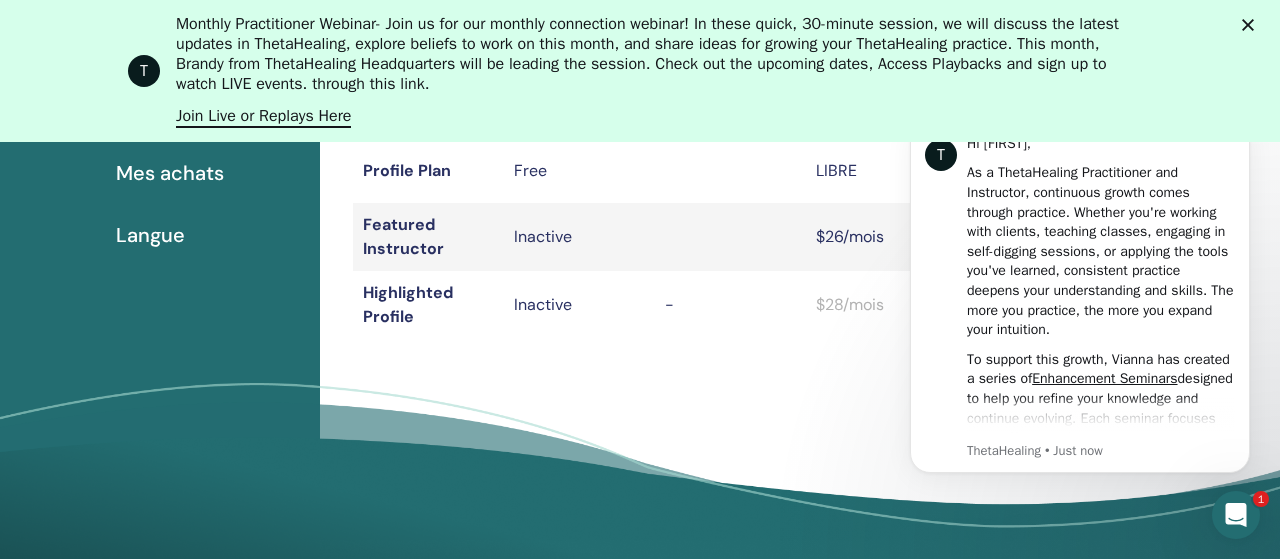 click on "Mes achats" at bounding box center (170, 173) 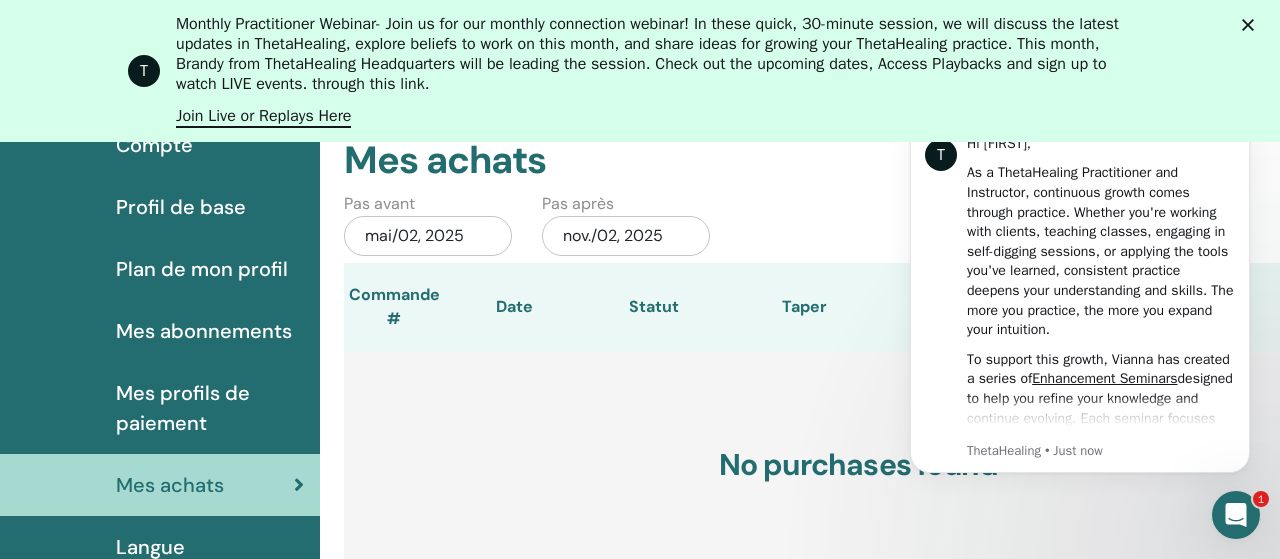 scroll, scrollTop: 0, scrollLeft: 0, axis: both 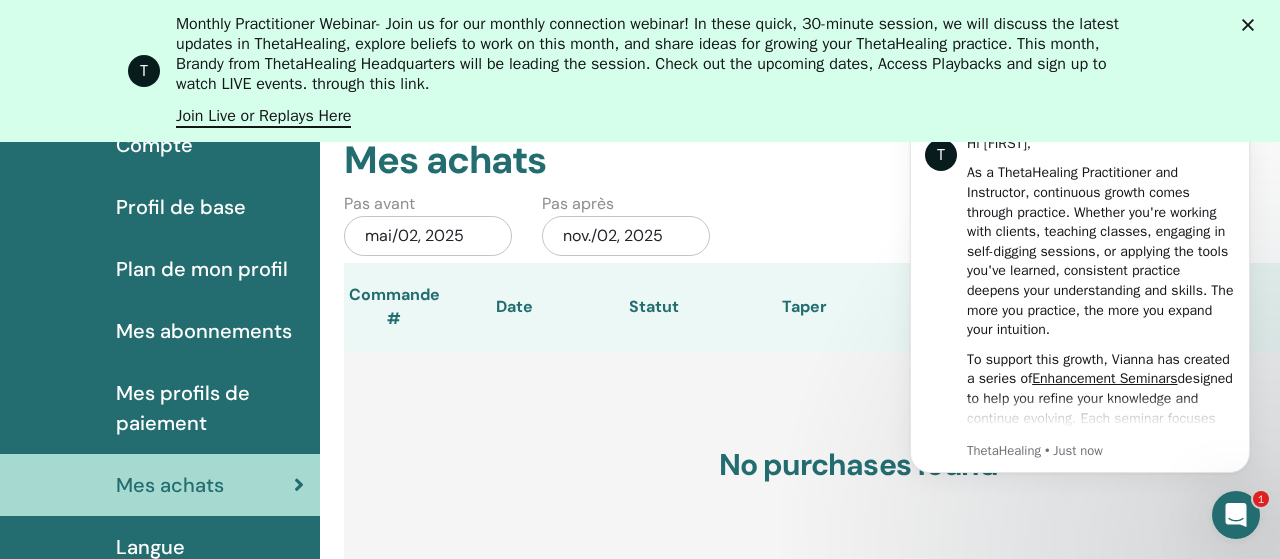 click on "Plan de mon profil" at bounding box center (202, 269) 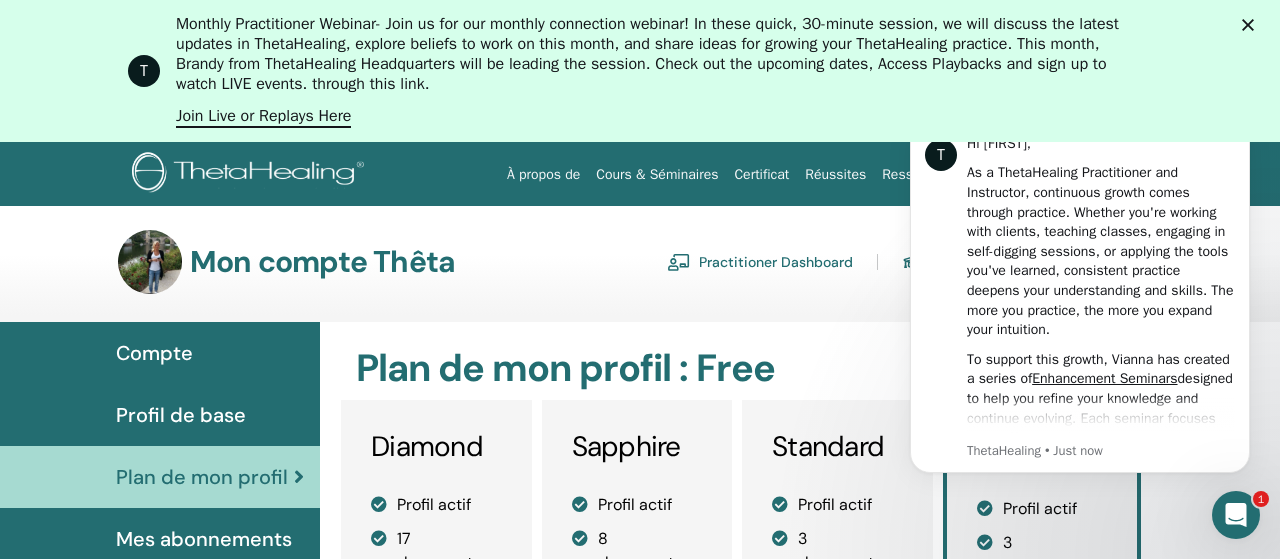scroll, scrollTop: 0, scrollLeft: 0, axis: both 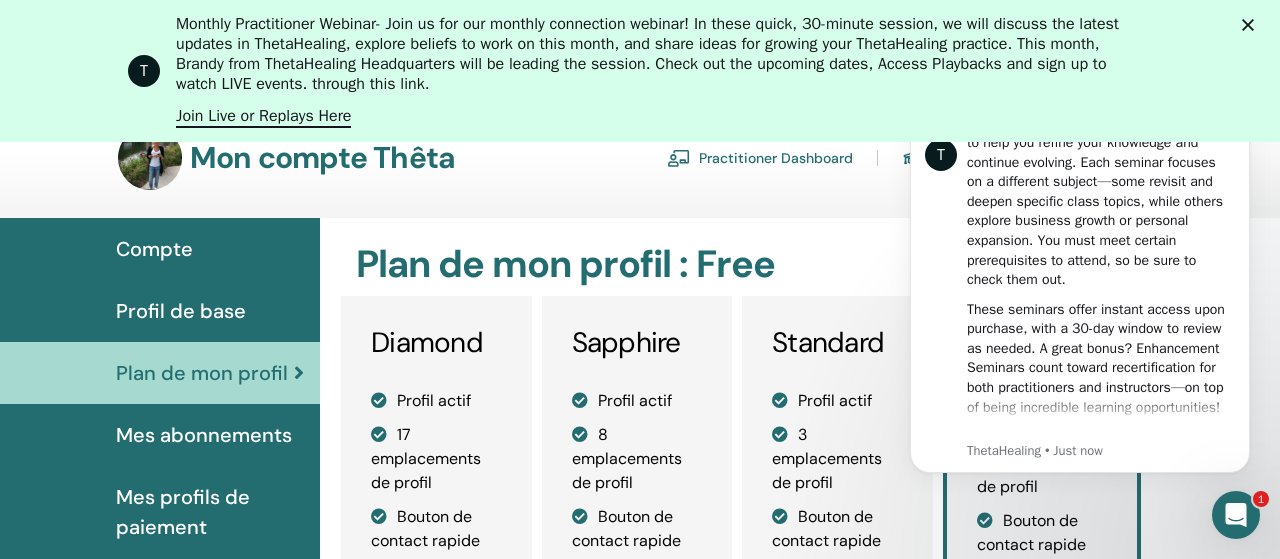 click on "Profil de base" at bounding box center (181, 311) 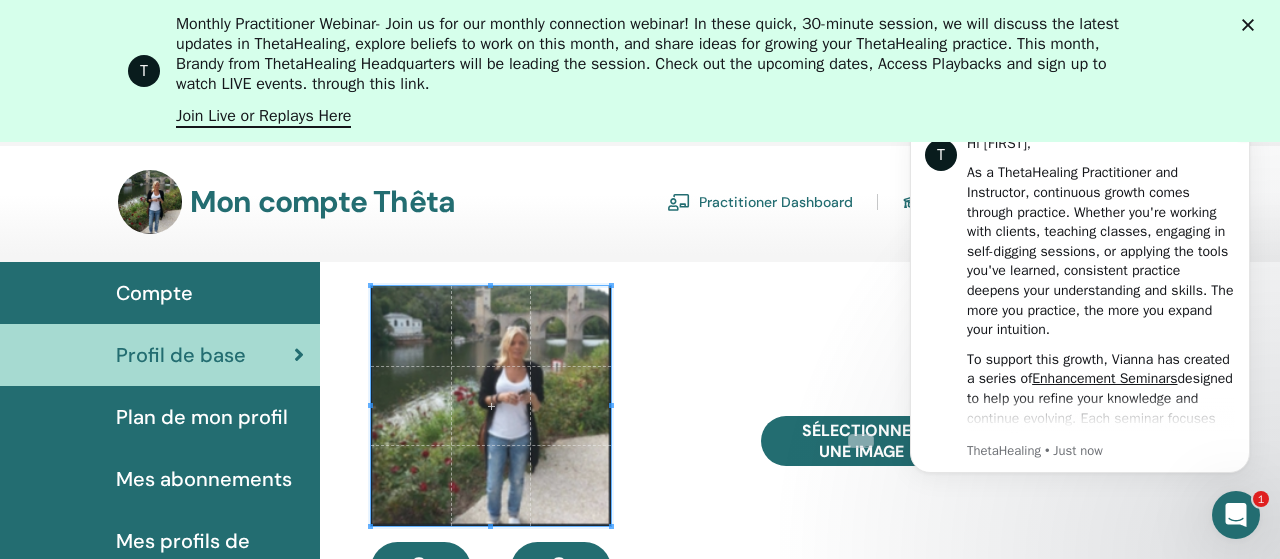 scroll, scrollTop: 460, scrollLeft: 0, axis: vertical 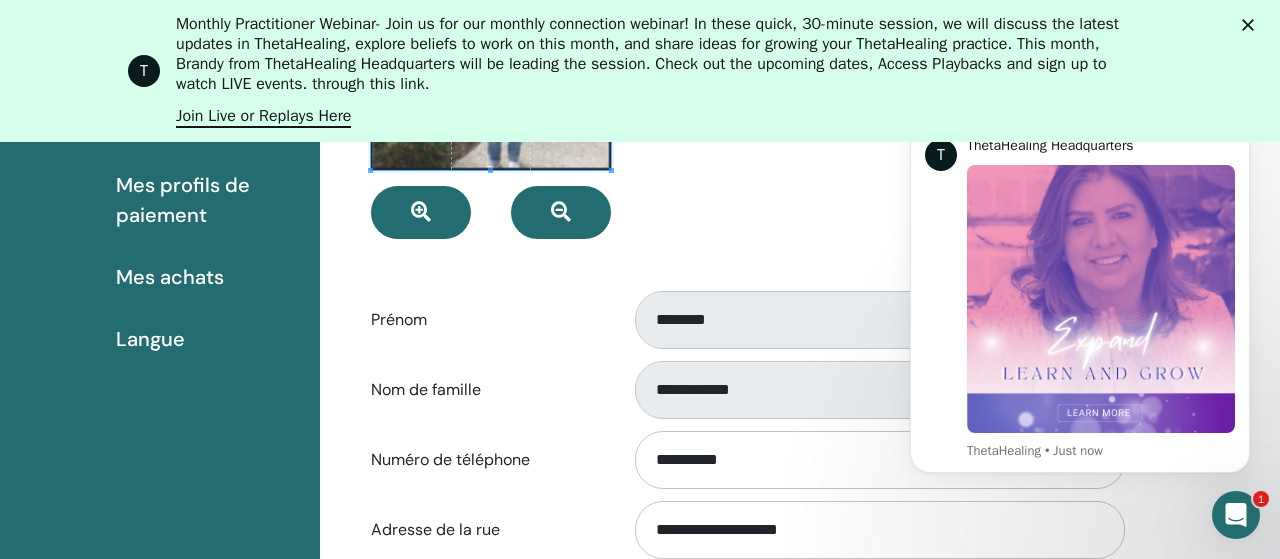 click on "Compte
Profil de base
Plan de mon profil
Mes abonnements
Mes profils de paiement
Mes achats" at bounding box center [160, 645] 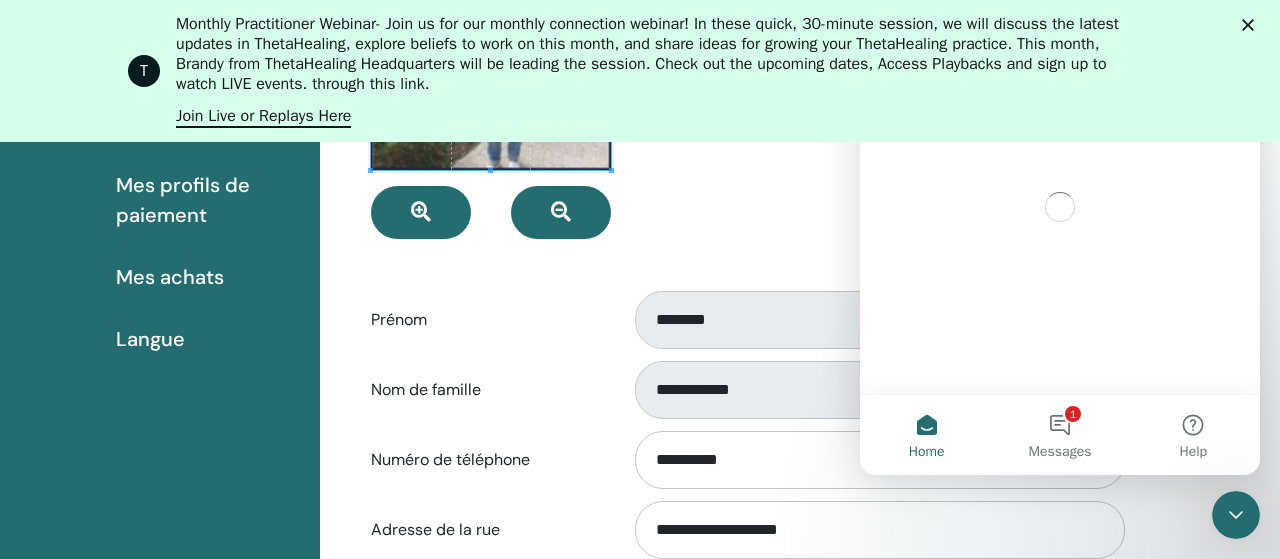 scroll, scrollTop: 0, scrollLeft: 0, axis: both 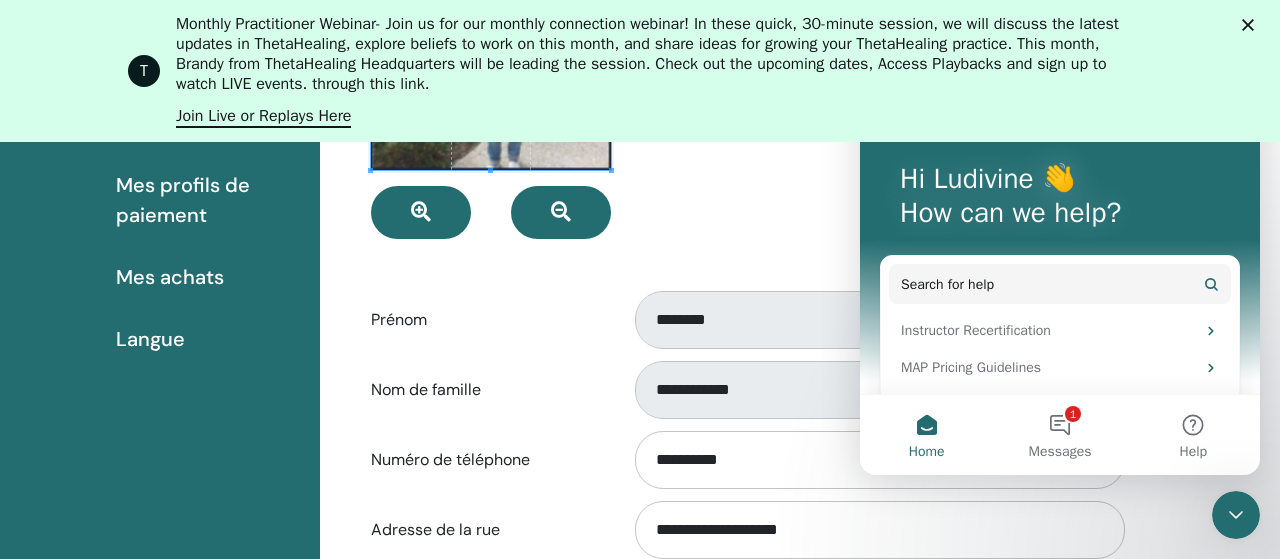 click at bounding box center [1236, 515] 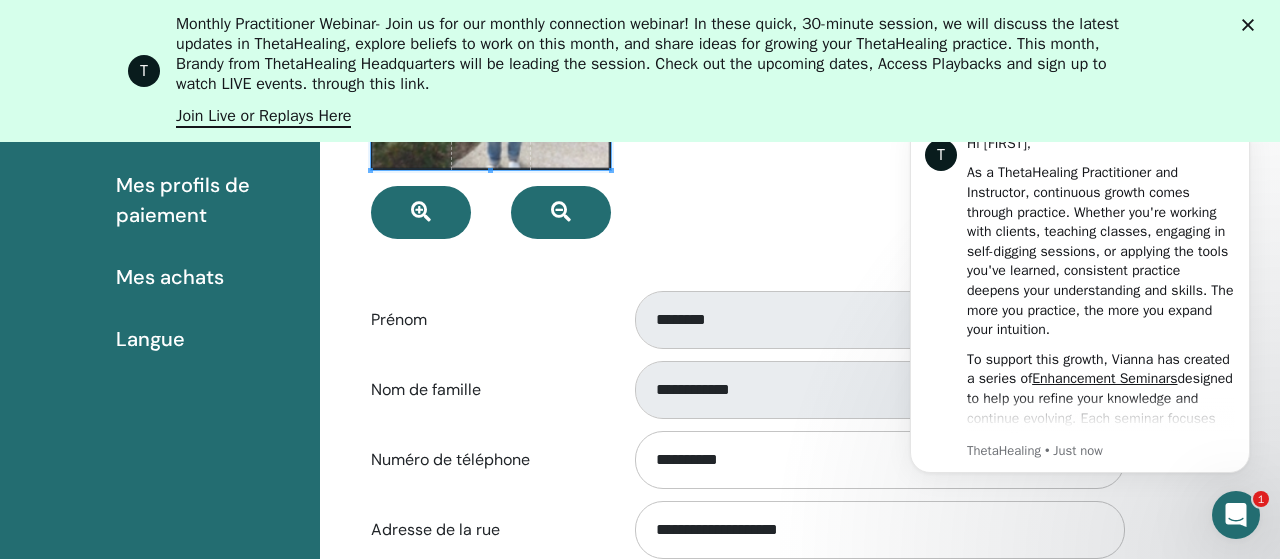 scroll, scrollTop: 0, scrollLeft: 0, axis: both 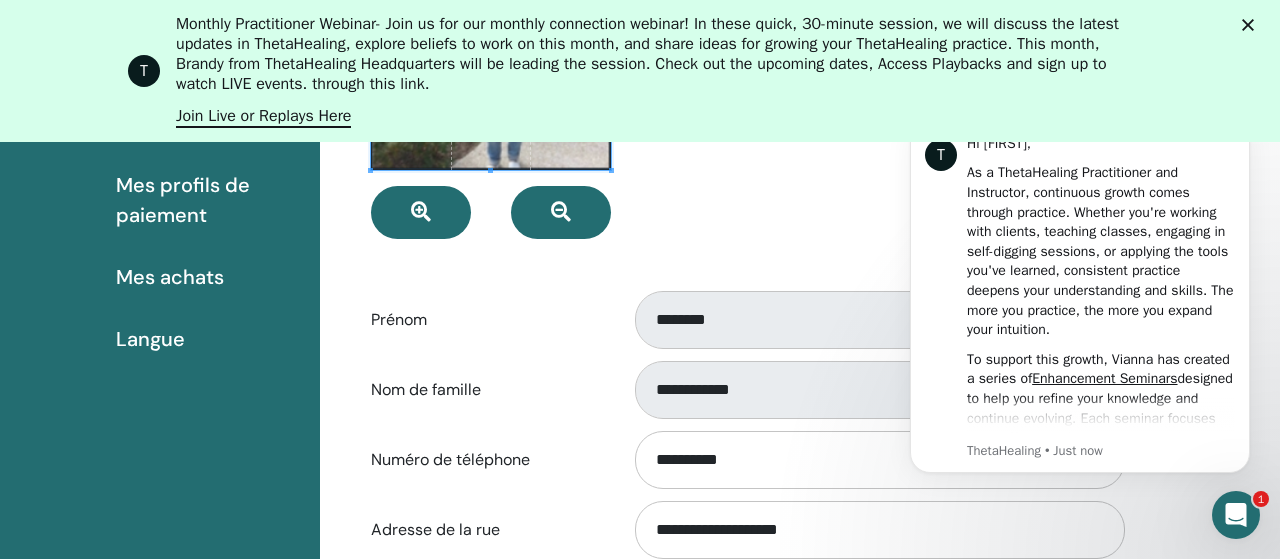 click on "Sélectionner une image
Prénom
[FIRST]
Nom de famille
[LAST]
Numéro de téléphone
[PHONE]
Adresse de la rue
[ADDRESS]
Ville
[CITY]
Code postal
[POSTAL_CODE]
État/Province" at bounding box center [746, 535] 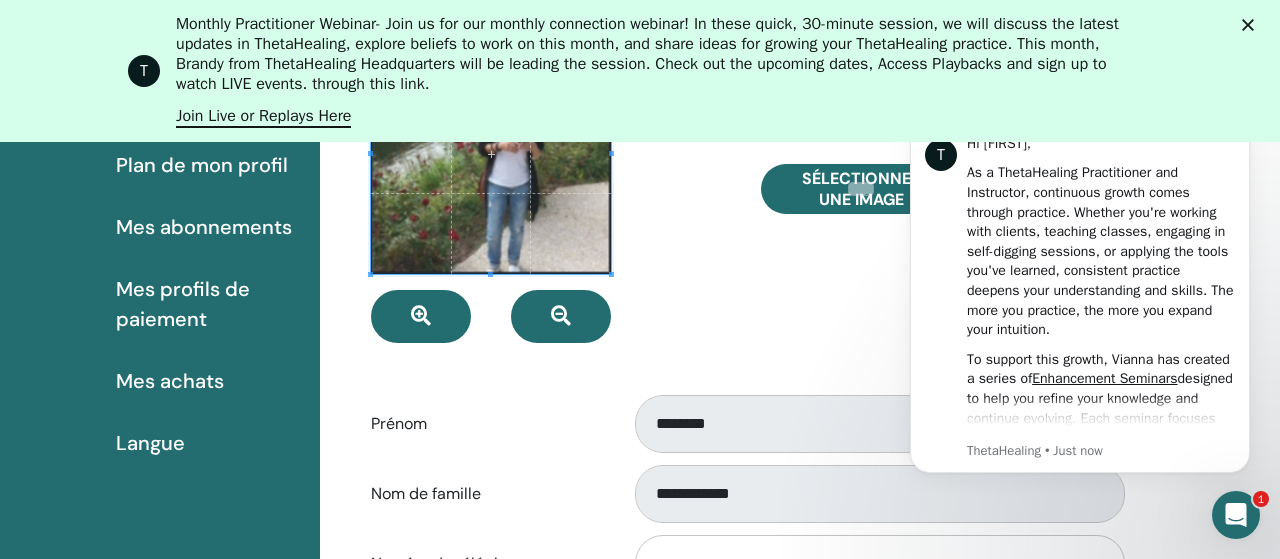 click on "Plan de mon profil" at bounding box center (202, 165) 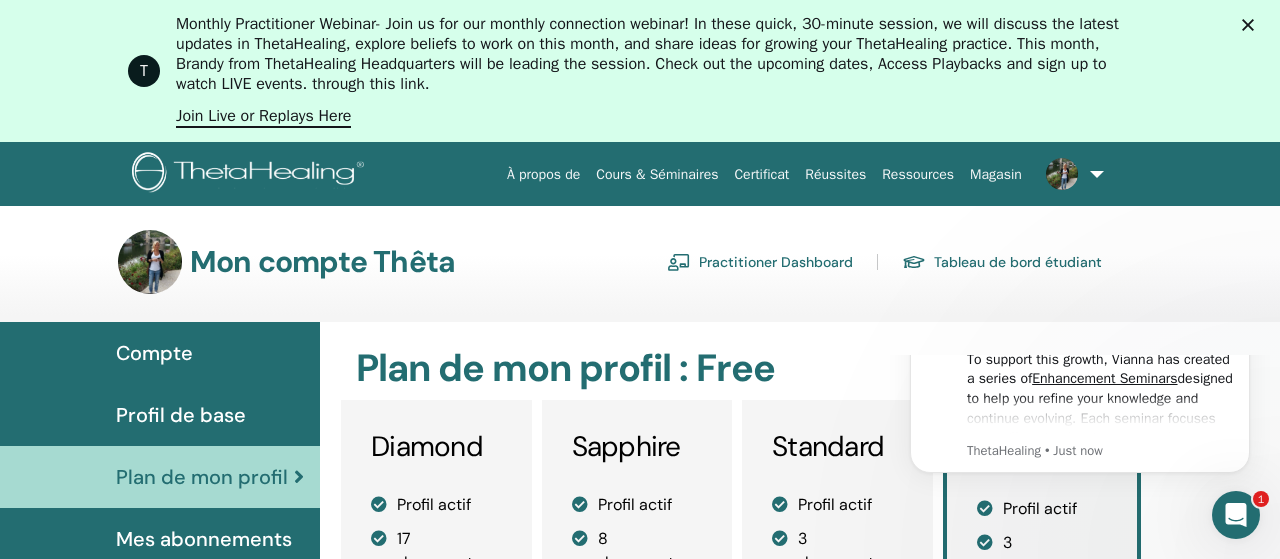 scroll, scrollTop: 0, scrollLeft: 0, axis: both 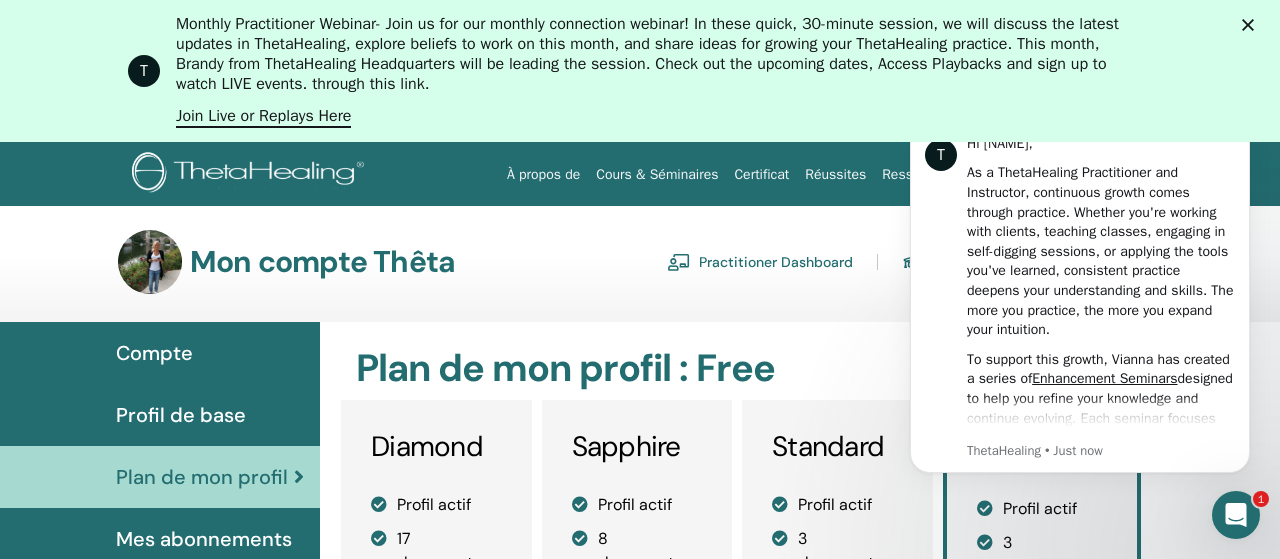 click on "Compte" at bounding box center [154, 353] 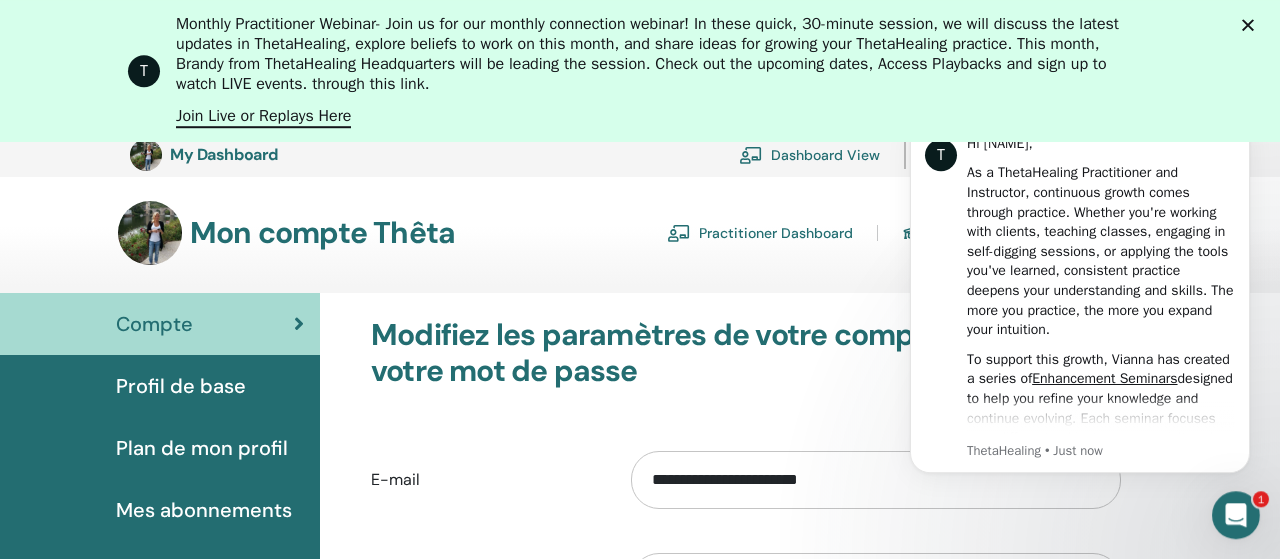 scroll, scrollTop: 0, scrollLeft: 0, axis: both 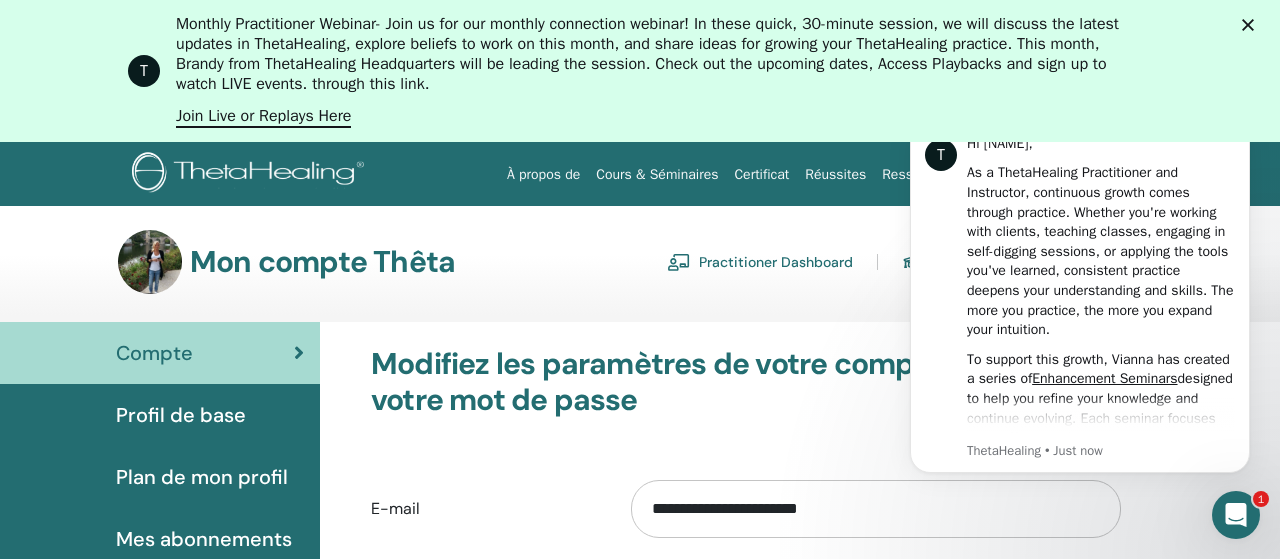 click 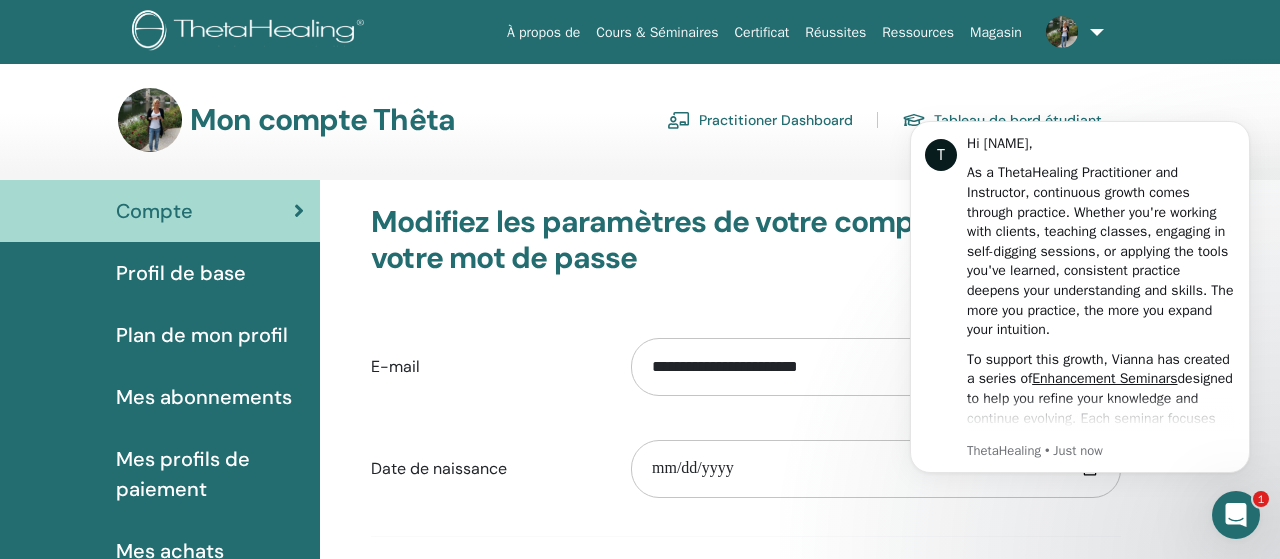 click on "**********" at bounding box center [746, 586] 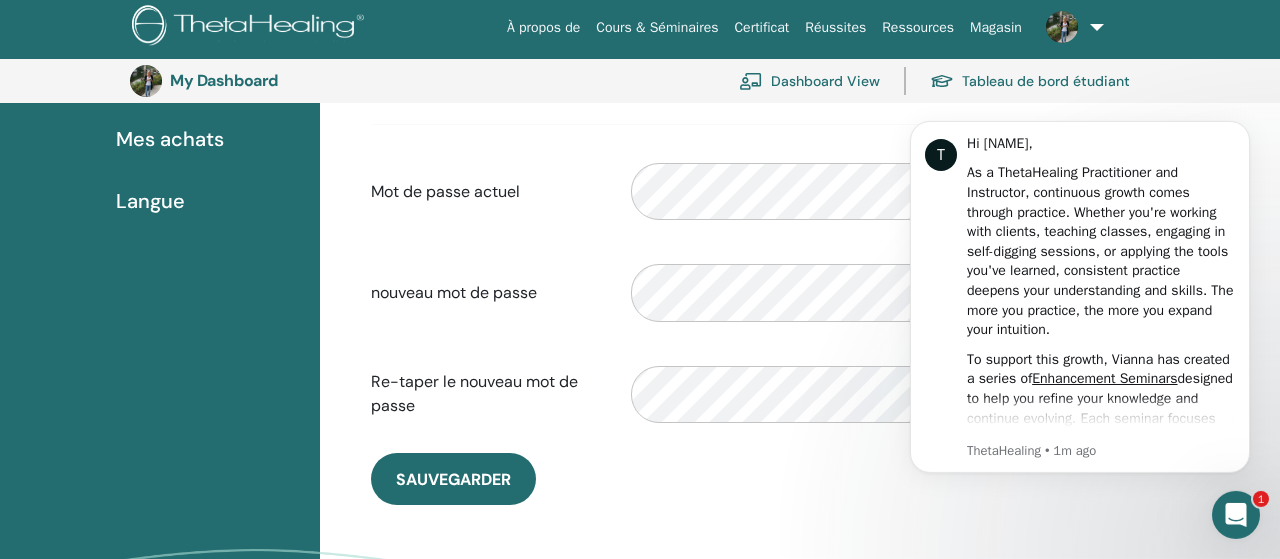 scroll, scrollTop: 668, scrollLeft: 0, axis: vertical 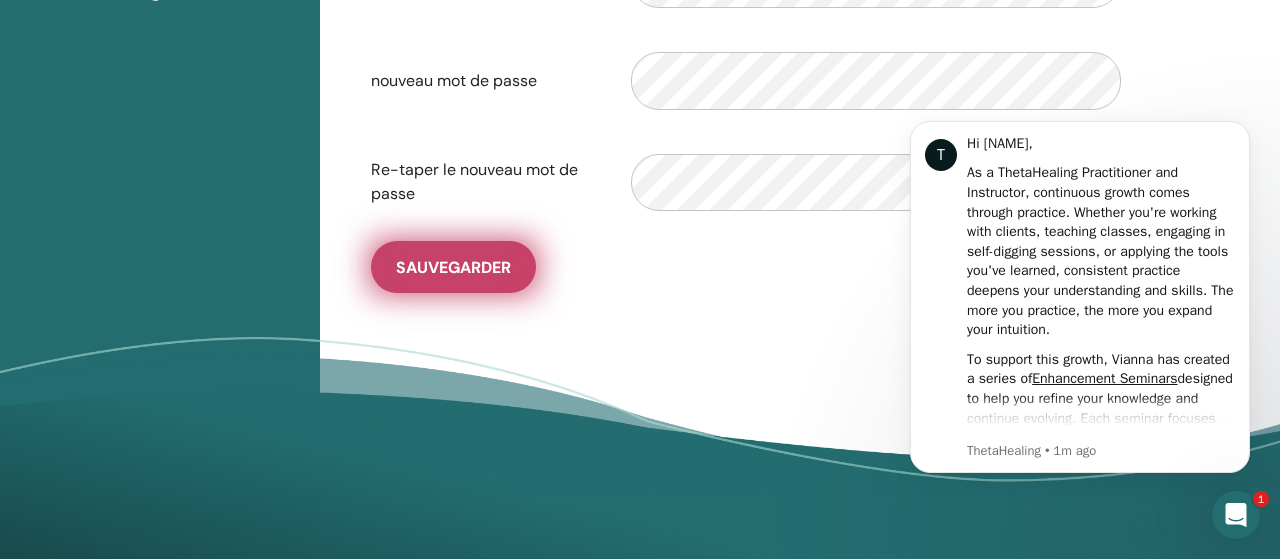 click on "sauvegarder" at bounding box center [453, 267] 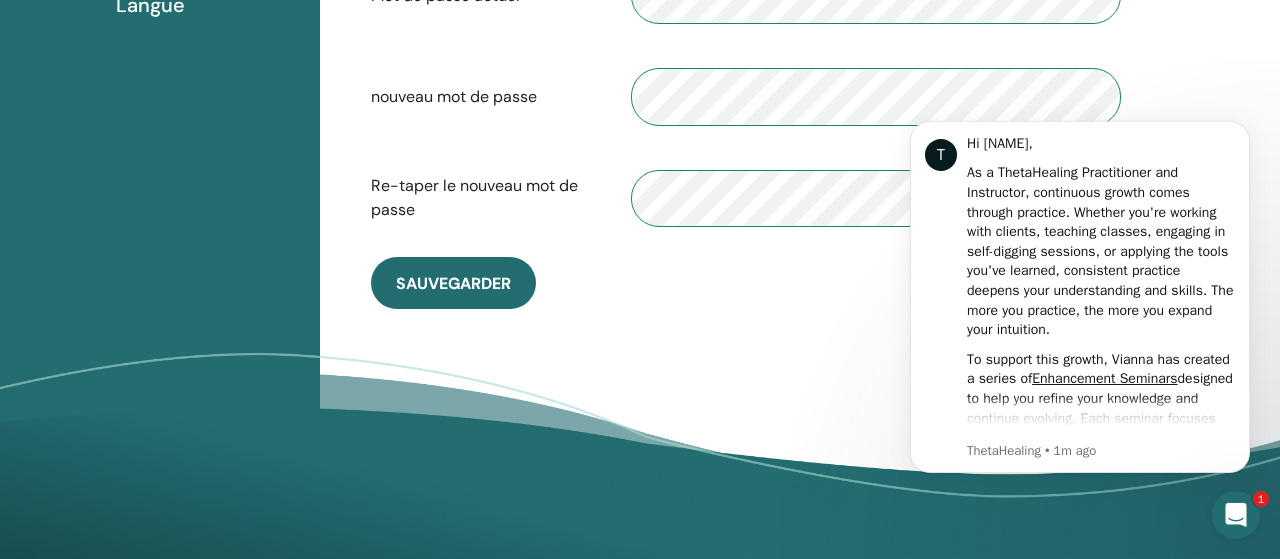 scroll, scrollTop: 460, scrollLeft: 0, axis: vertical 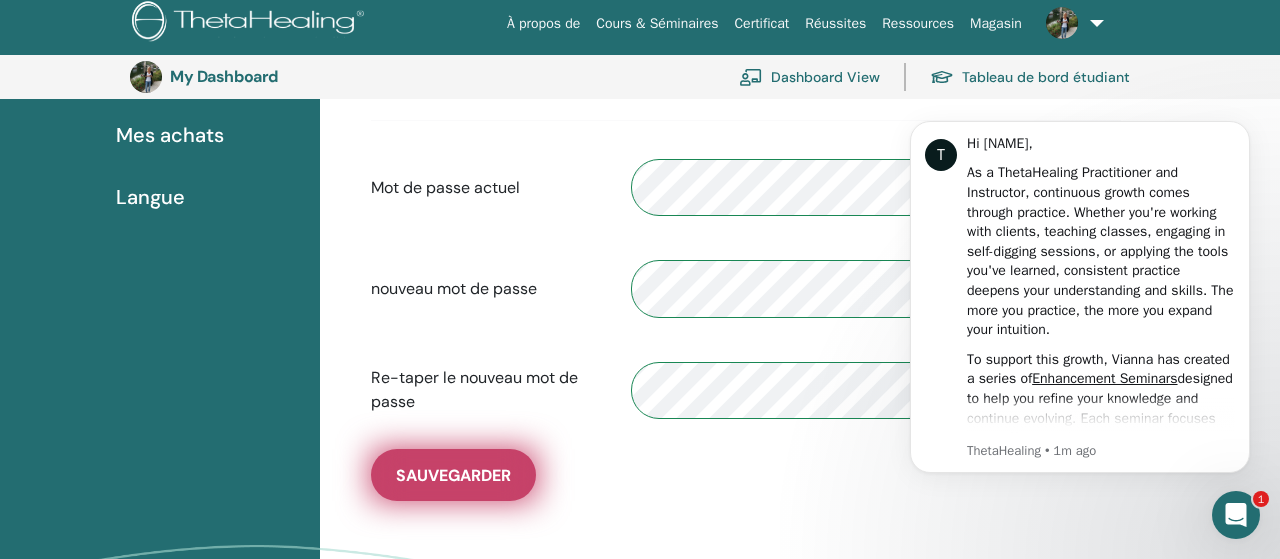 click on "sauvegarder" at bounding box center (453, 475) 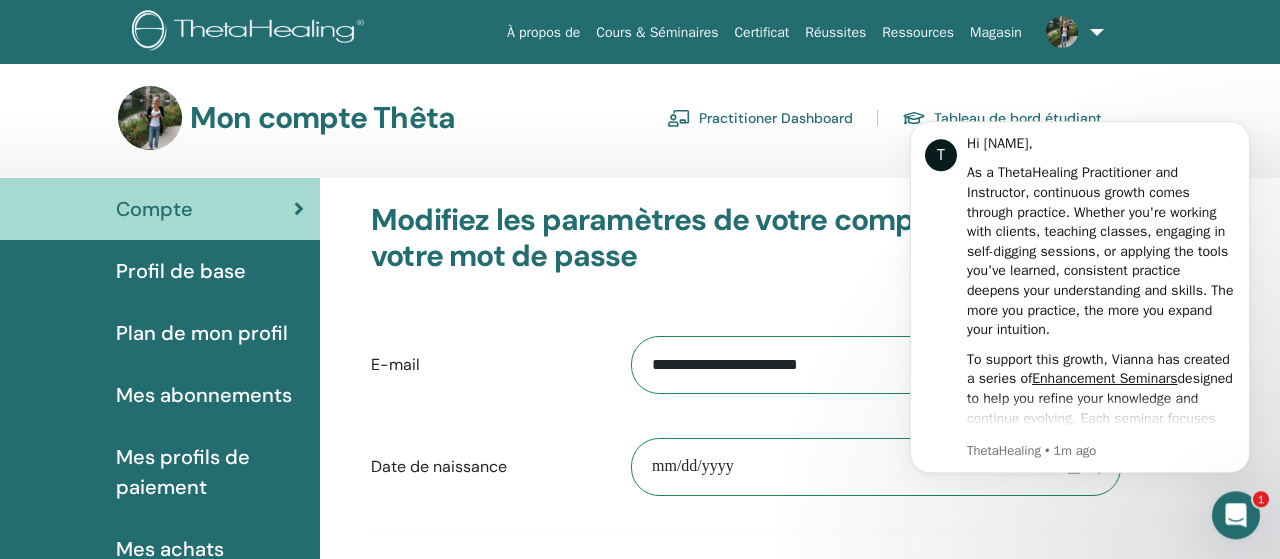 scroll, scrollTop: 0, scrollLeft: 0, axis: both 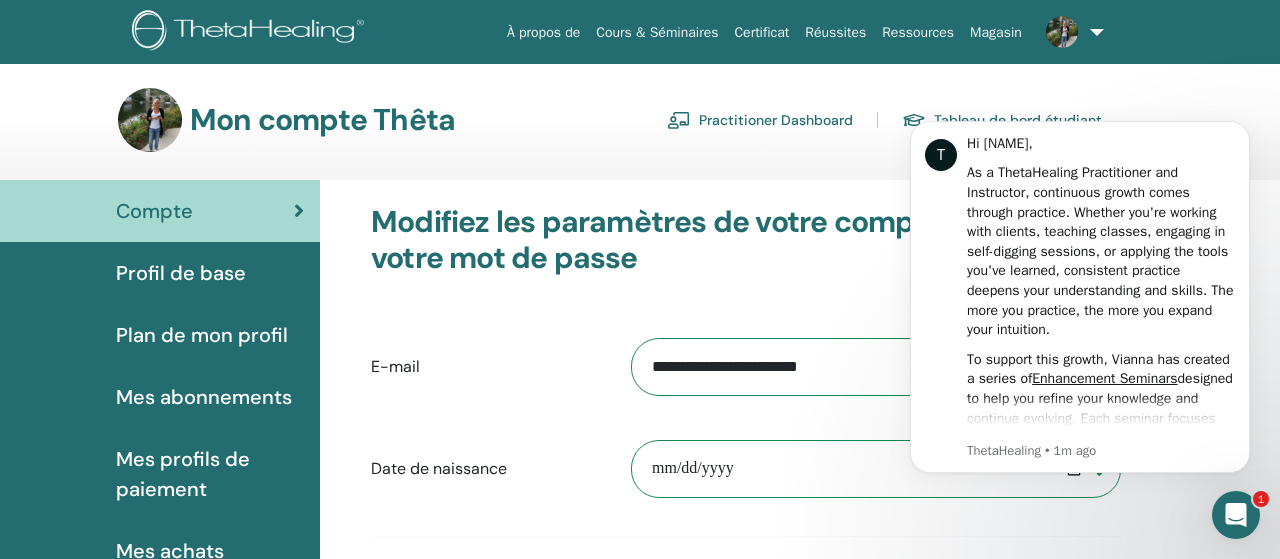 click on "Profil de base" at bounding box center [160, 273] 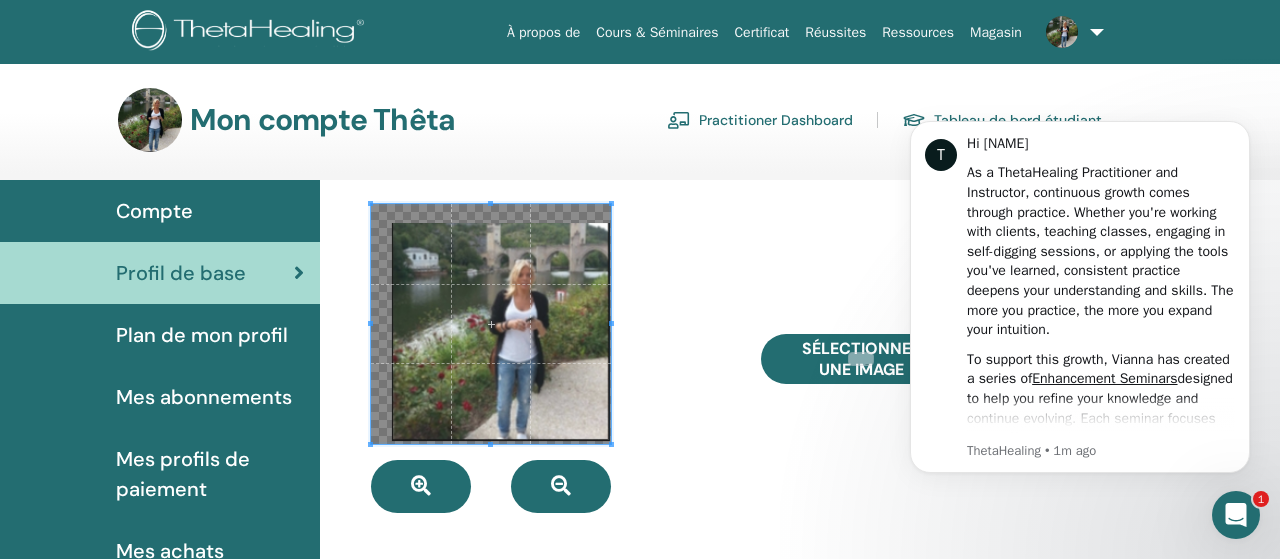 scroll, scrollTop: 0, scrollLeft: 0, axis: both 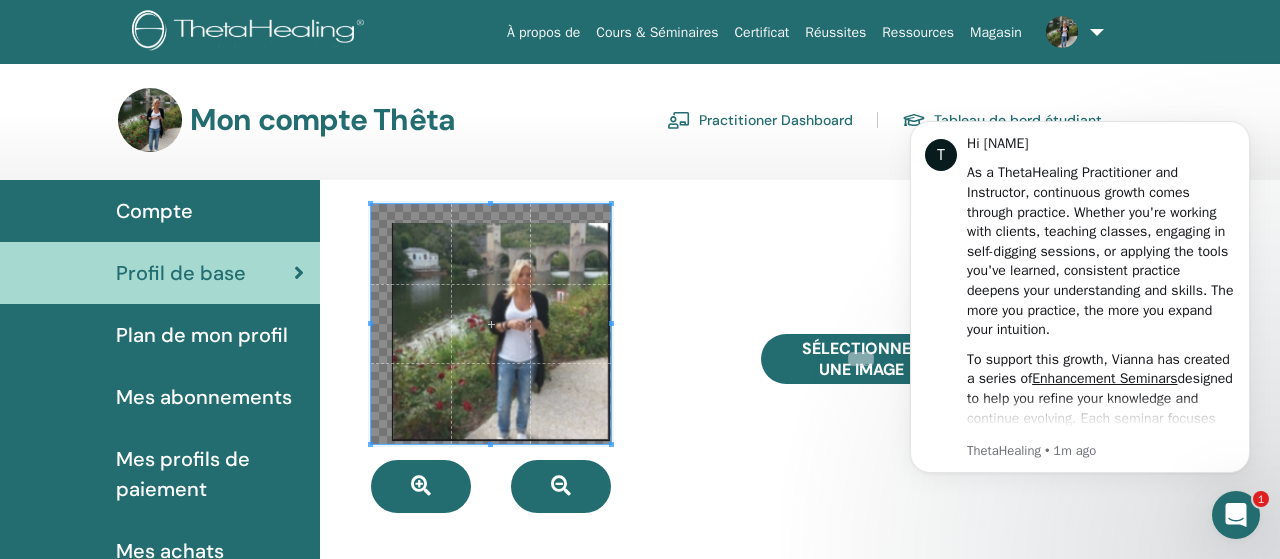click on "Plan de mon profil" at bounding box center [202, 335] 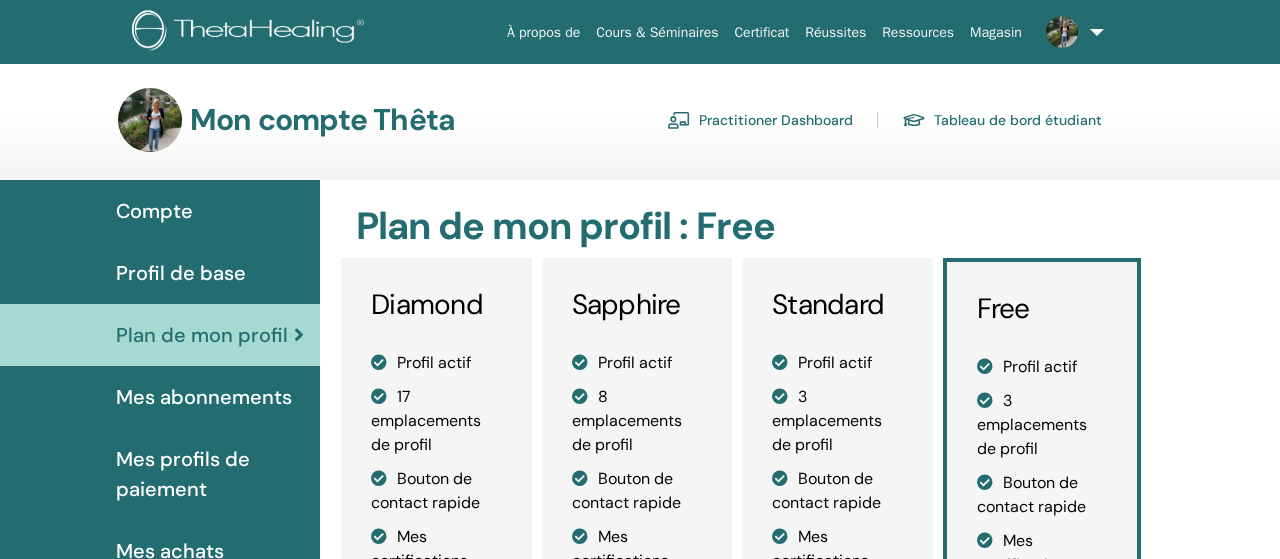 scroll, scrollTop: 0, scrollLeft: 0, axis: both 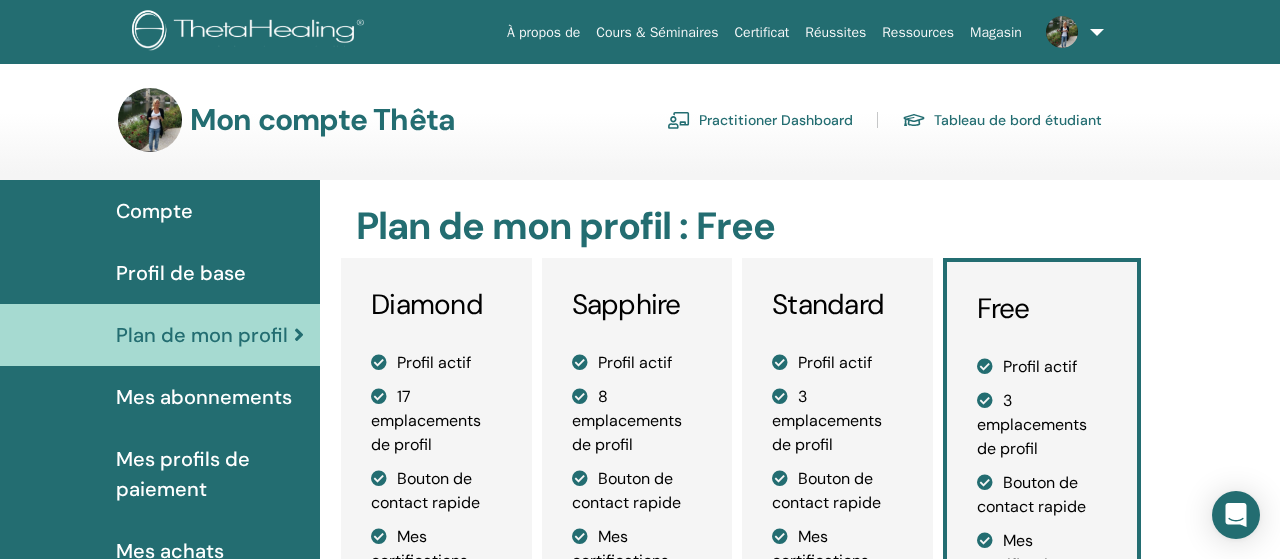 click on "Mes abonnements" at bounding box center [204, 397] 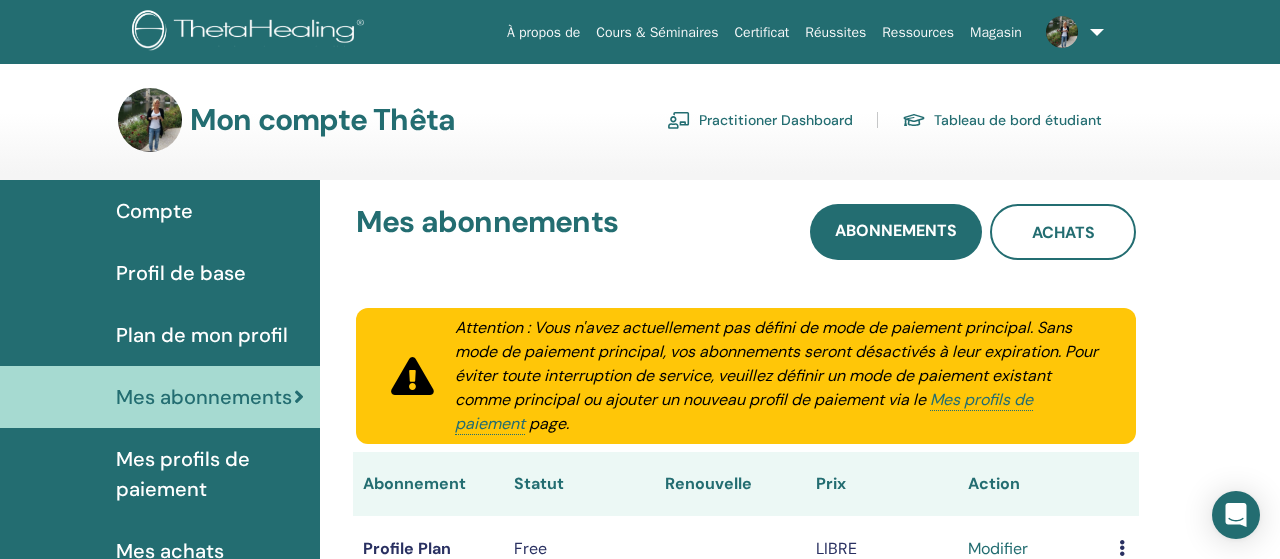 scroll, scrollTop: 0, scrollLeft: 0, axis: both 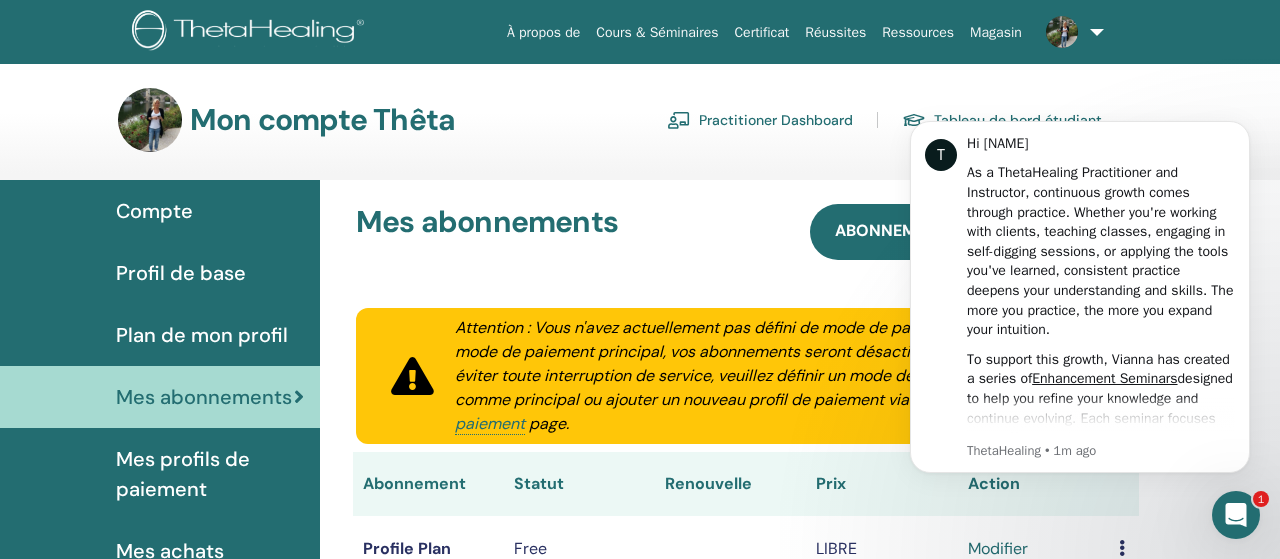 click on "Mes profils de paiement" at bounding box center [210, 474] 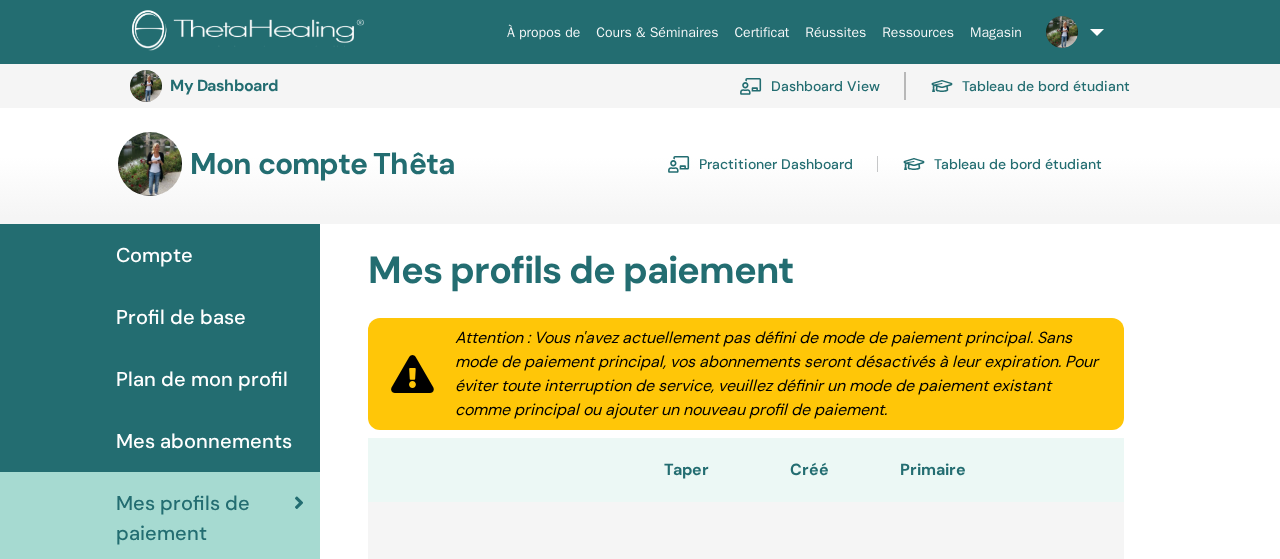 scroll, scrollTop: 252, scrollLeft: 0, axis: vertical 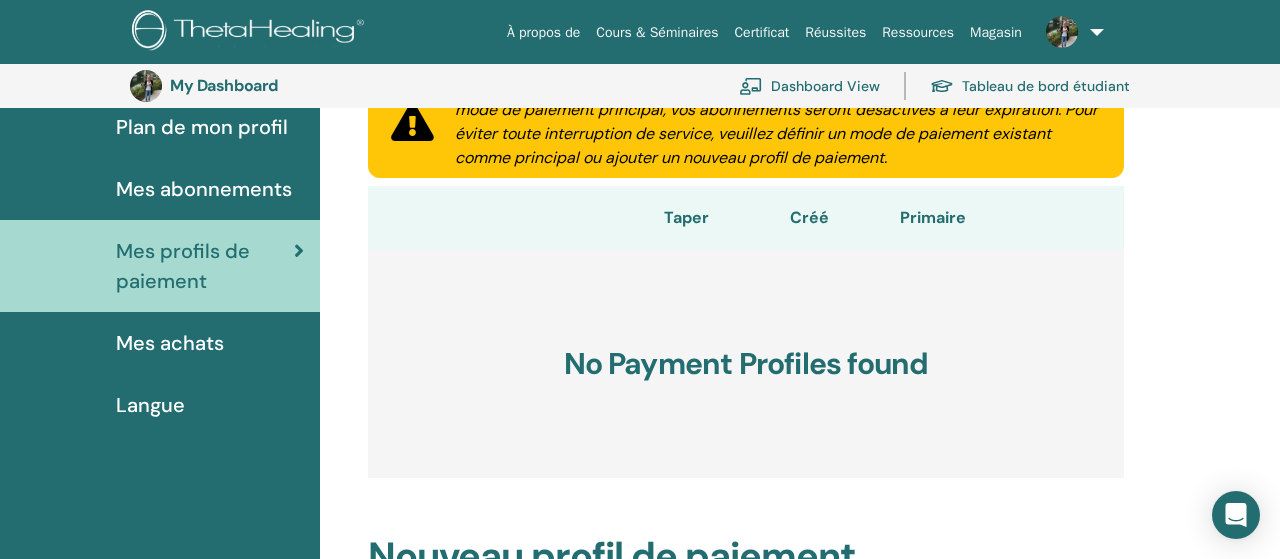 click on "Mes abonnements" at bounding box center (204, 189) 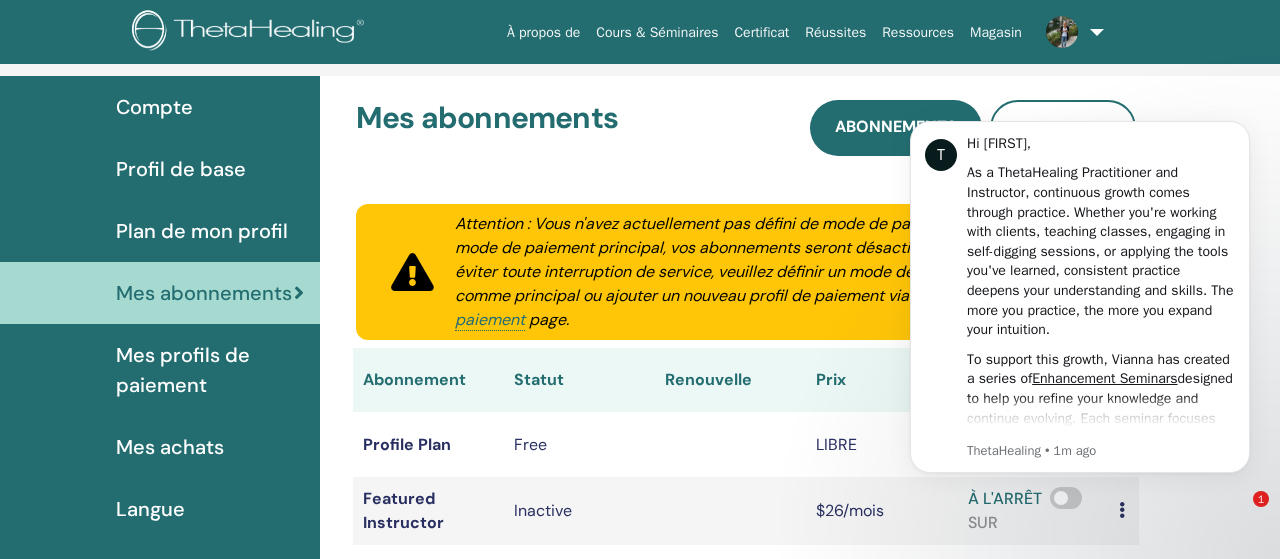 scroll, scrollTop: 0, scrollLeft: 0, axis: both 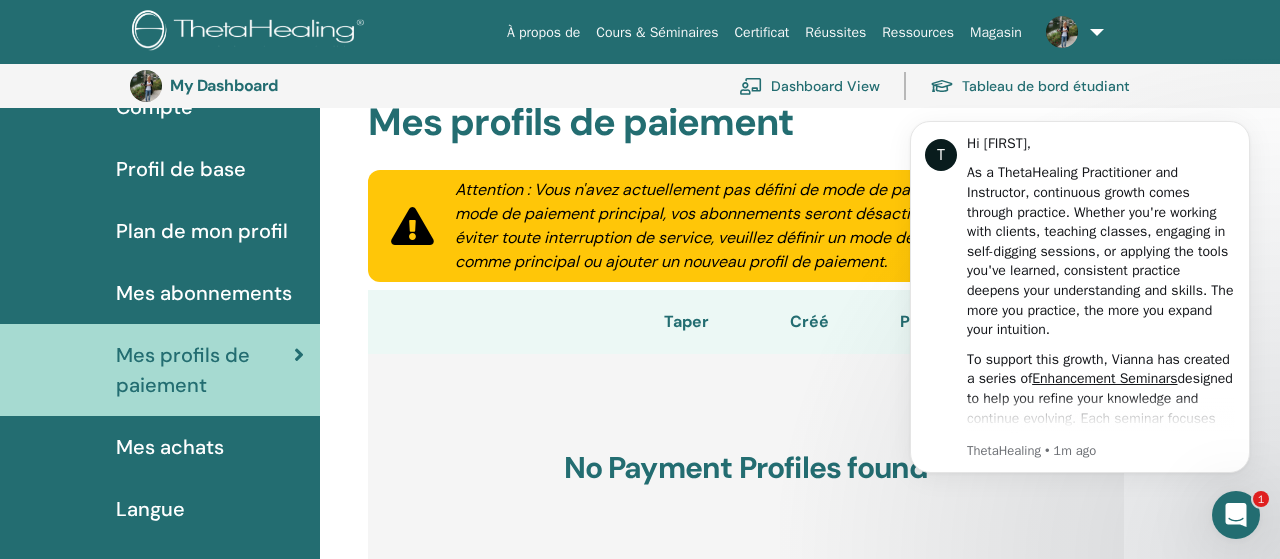 click on "Mes achats" at bounding box center [170, 447] 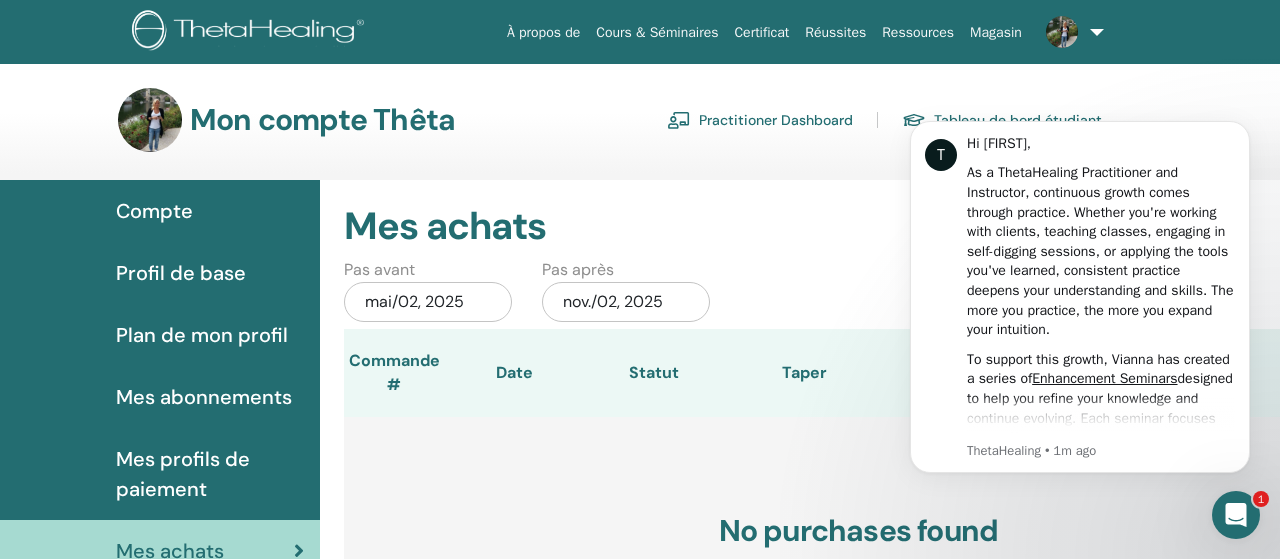 scroll, scrollTop: 0, scrollLeft: 0, axis: both 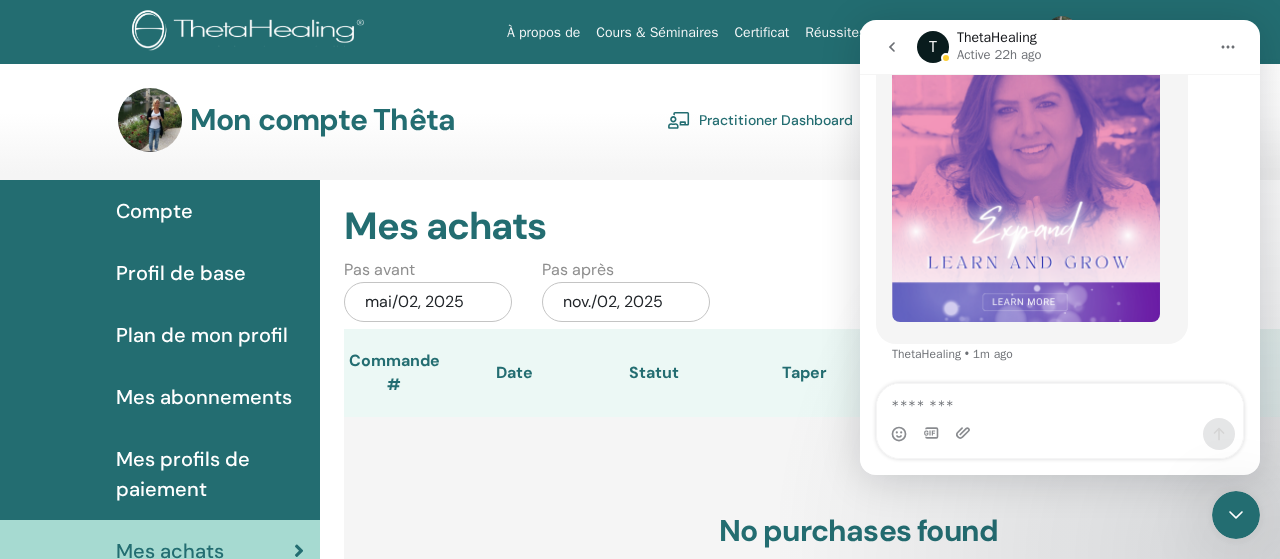 click at bounding box center [1228, 47] 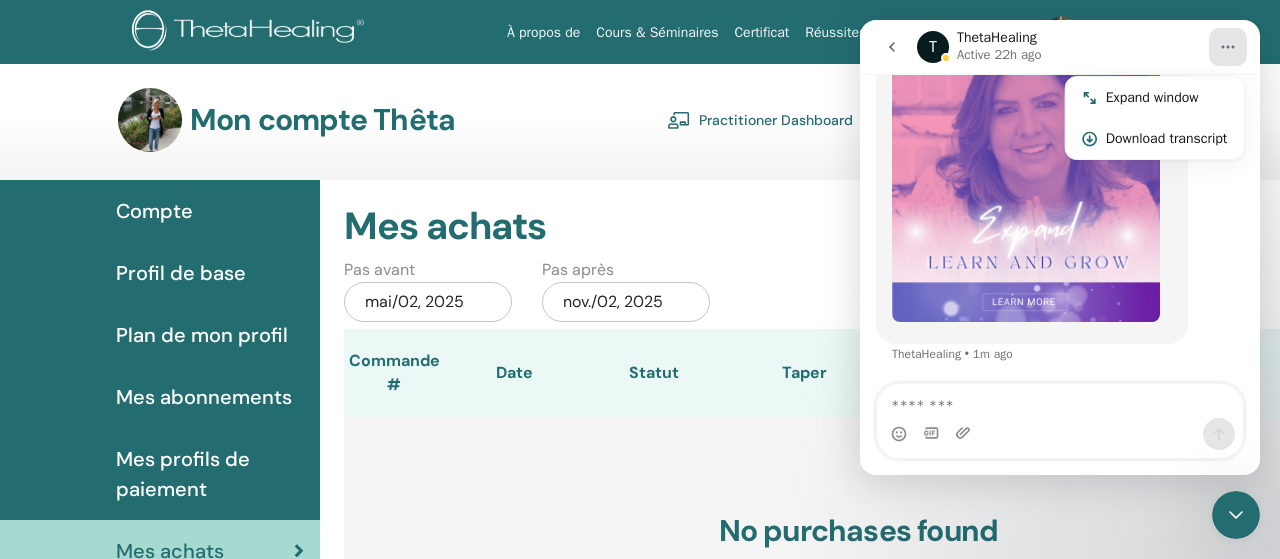 click 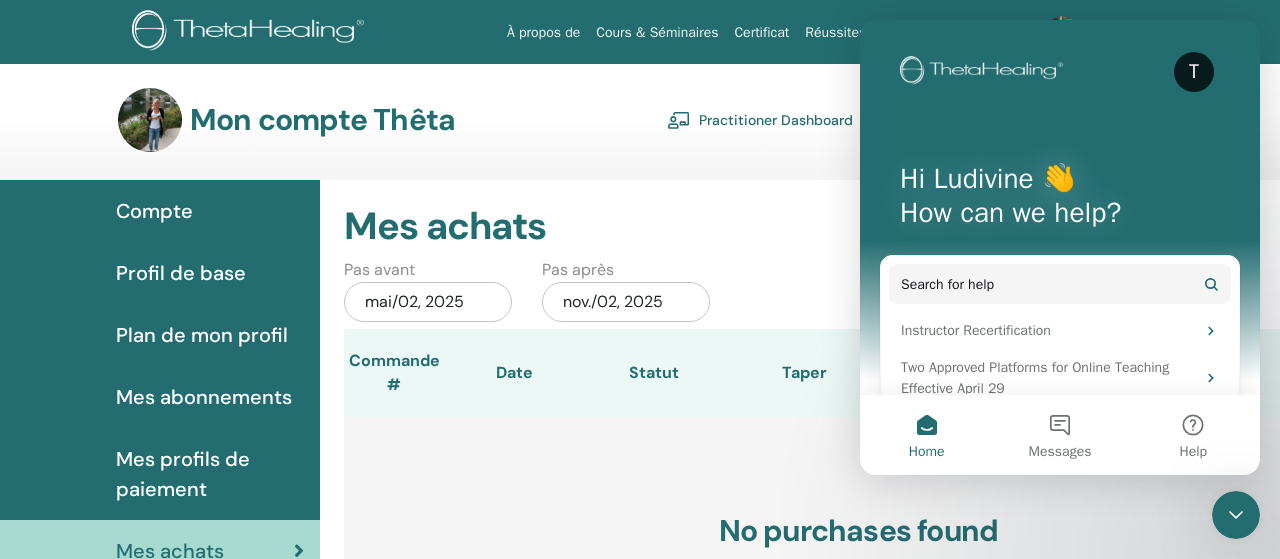 click on "Pas avant mai/02, 2025 Pas après nov./02, 2025" at bounding box center [804, 293] 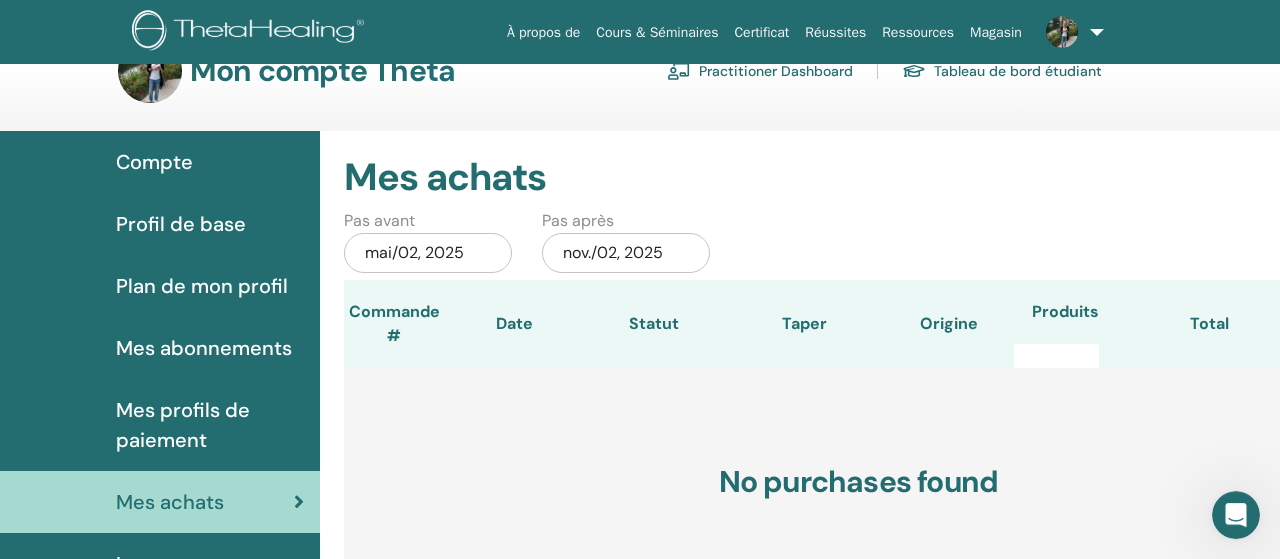 scroll, scrollTop: 0, scrollLeft: 0, axis: both 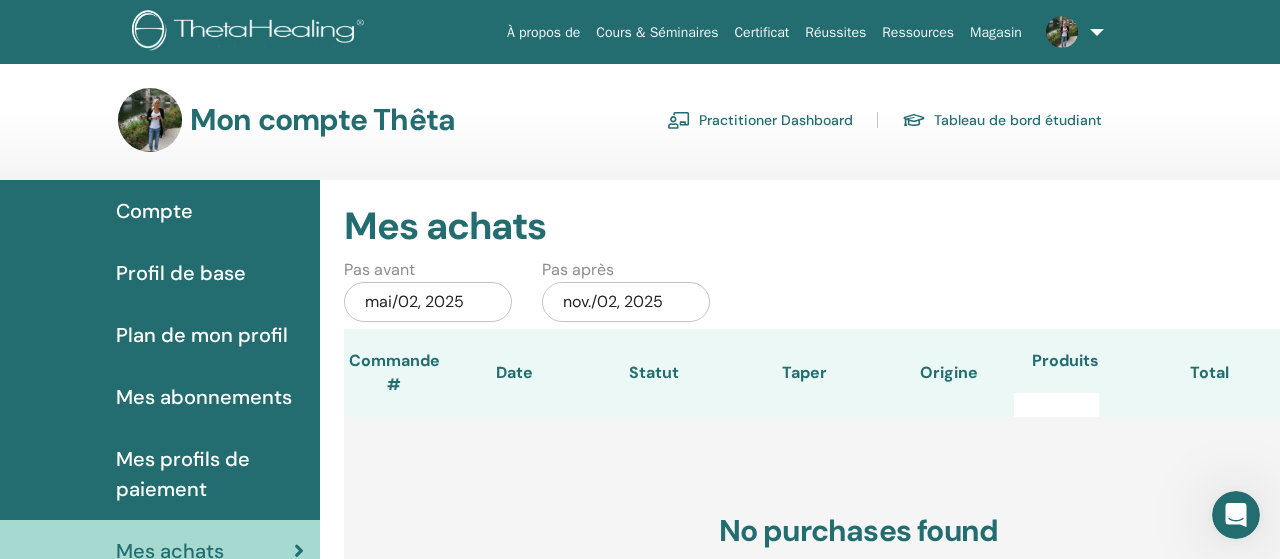 click on "Magasin" at bounding box center (996, 32) 